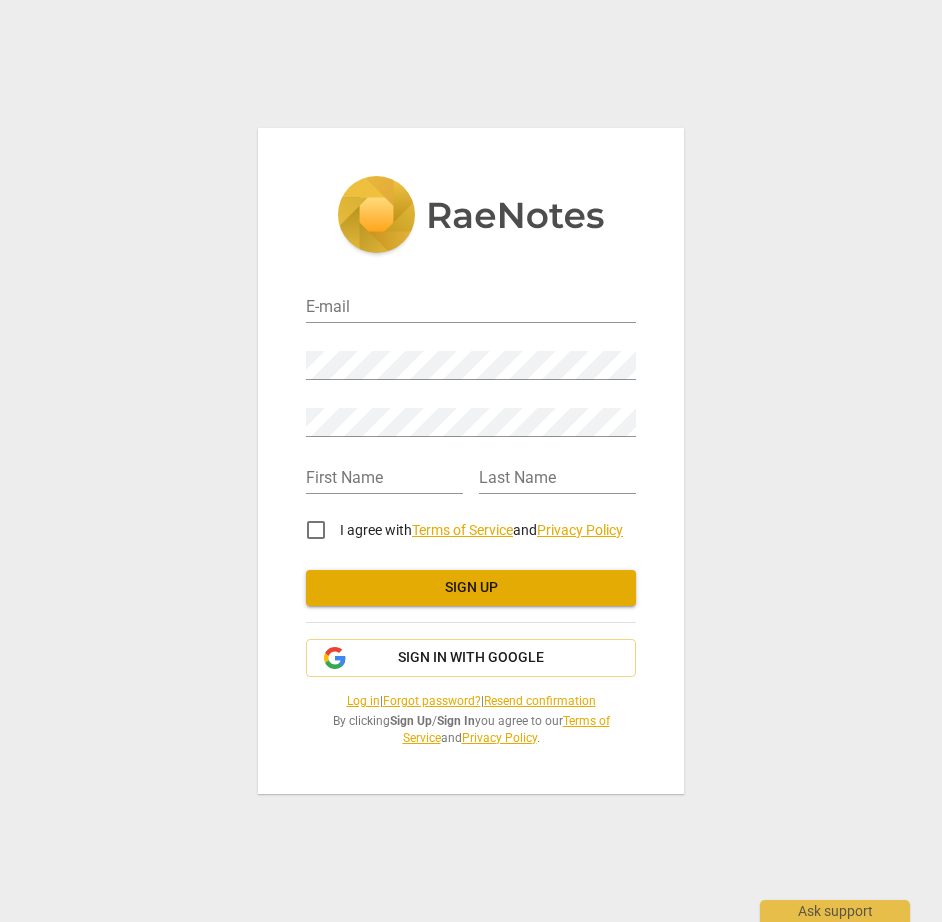 scroll, scrollTop: 0, scrollLeft: 0, axis: both 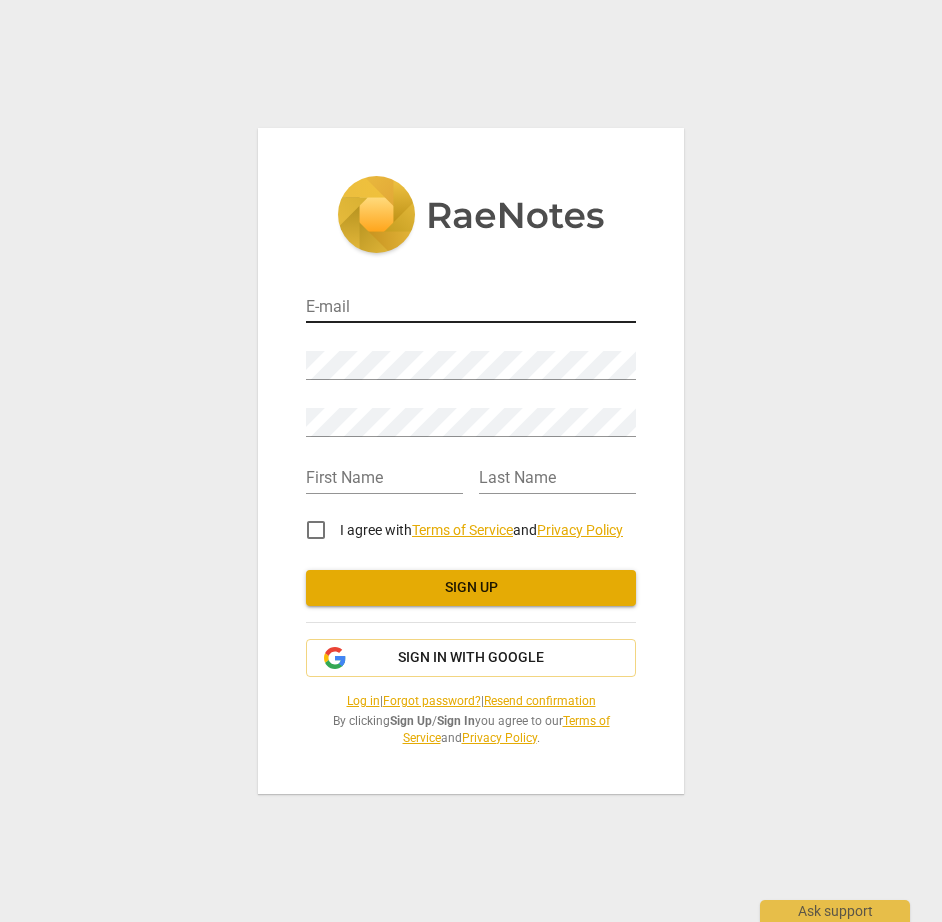 click at bounding box center (471, 308) 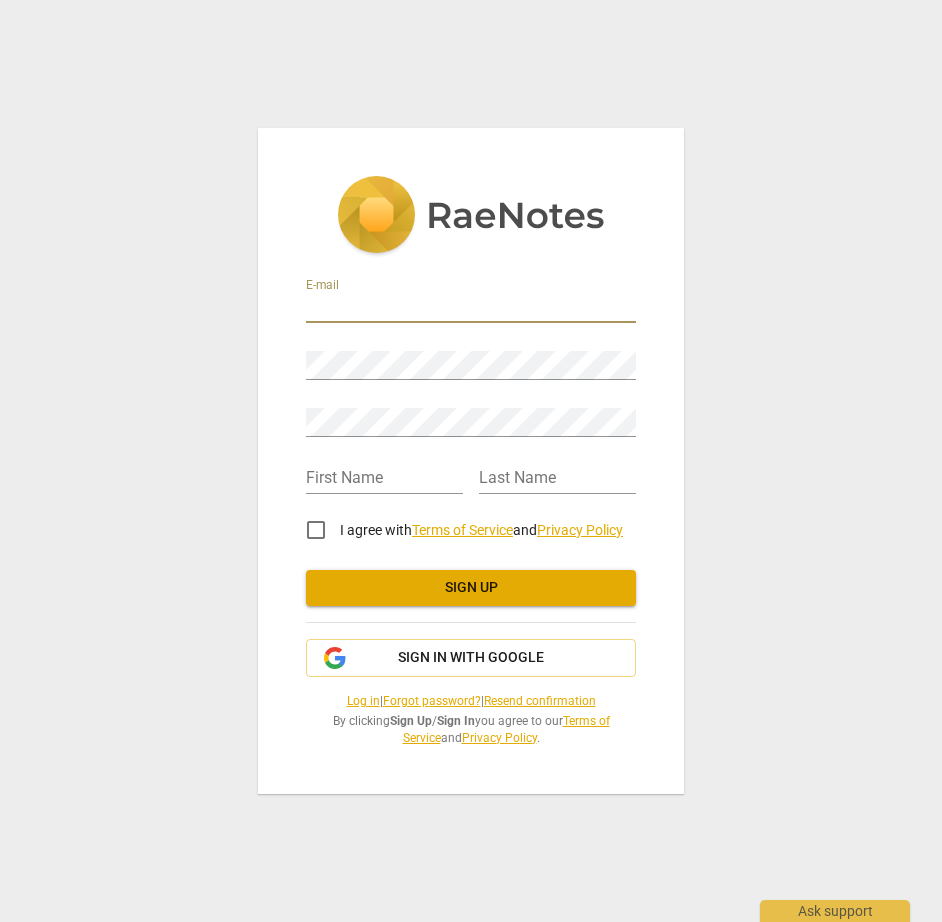 type on "[EMAIL]" 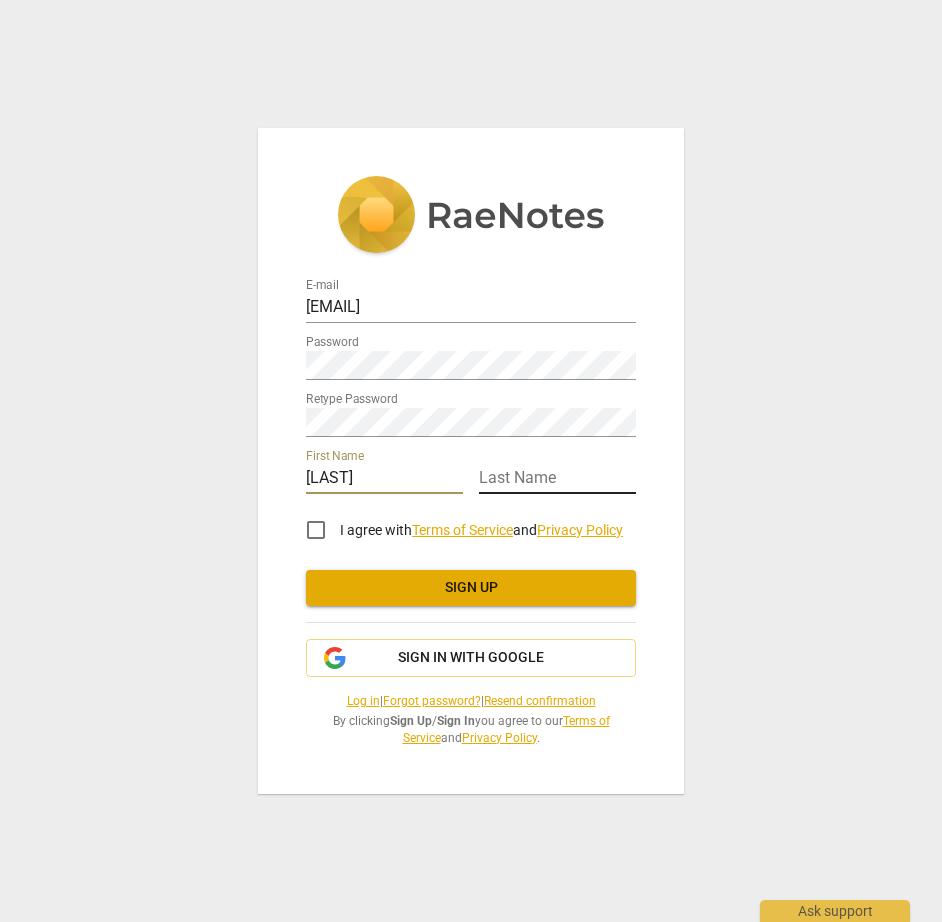 type on "Tia" 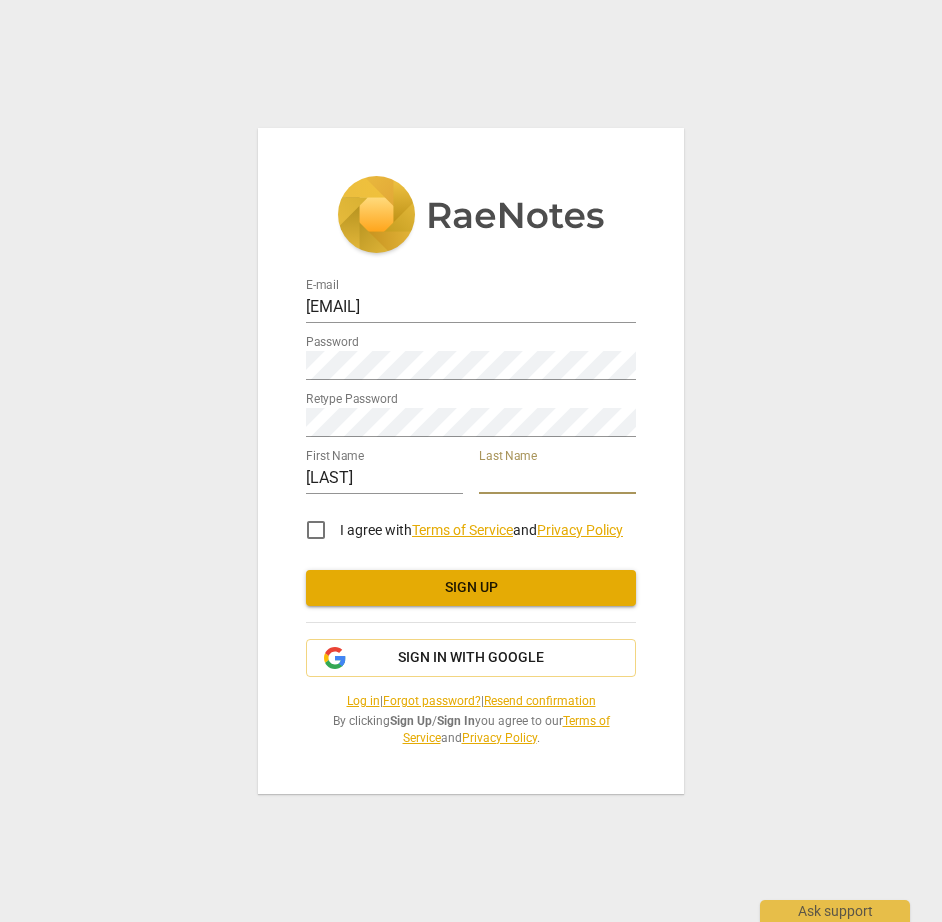 click at bounding box center [557, 479] 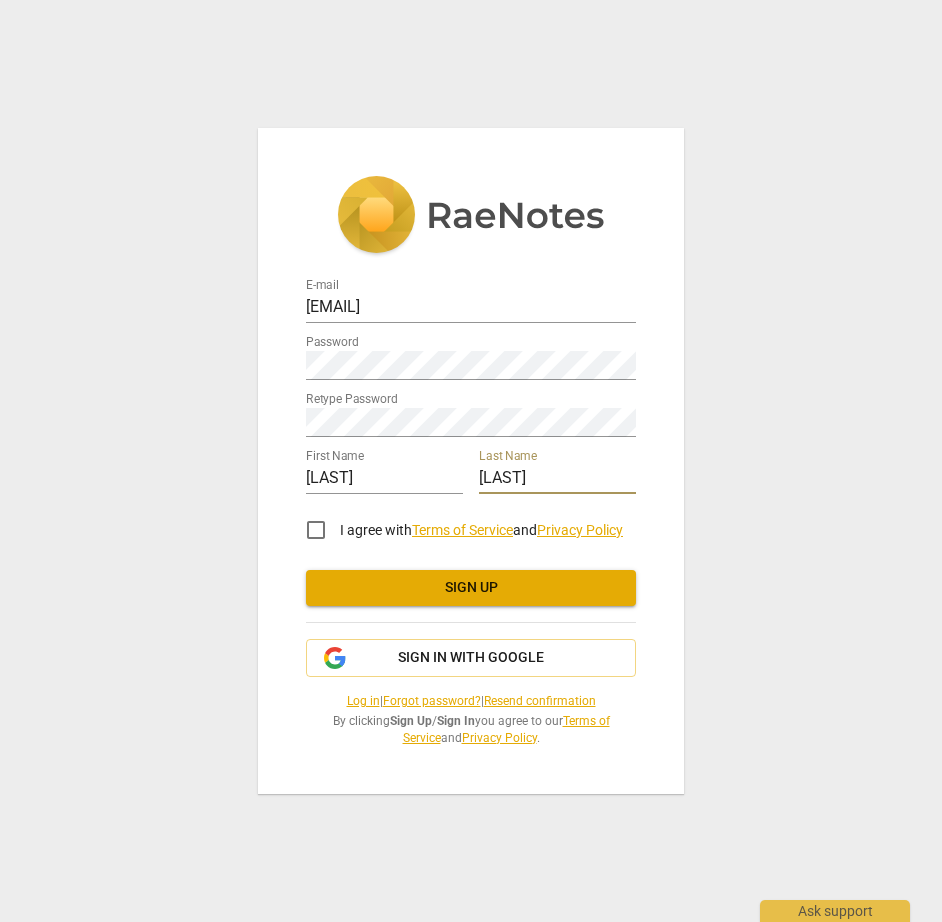 type on "Chakravarty" 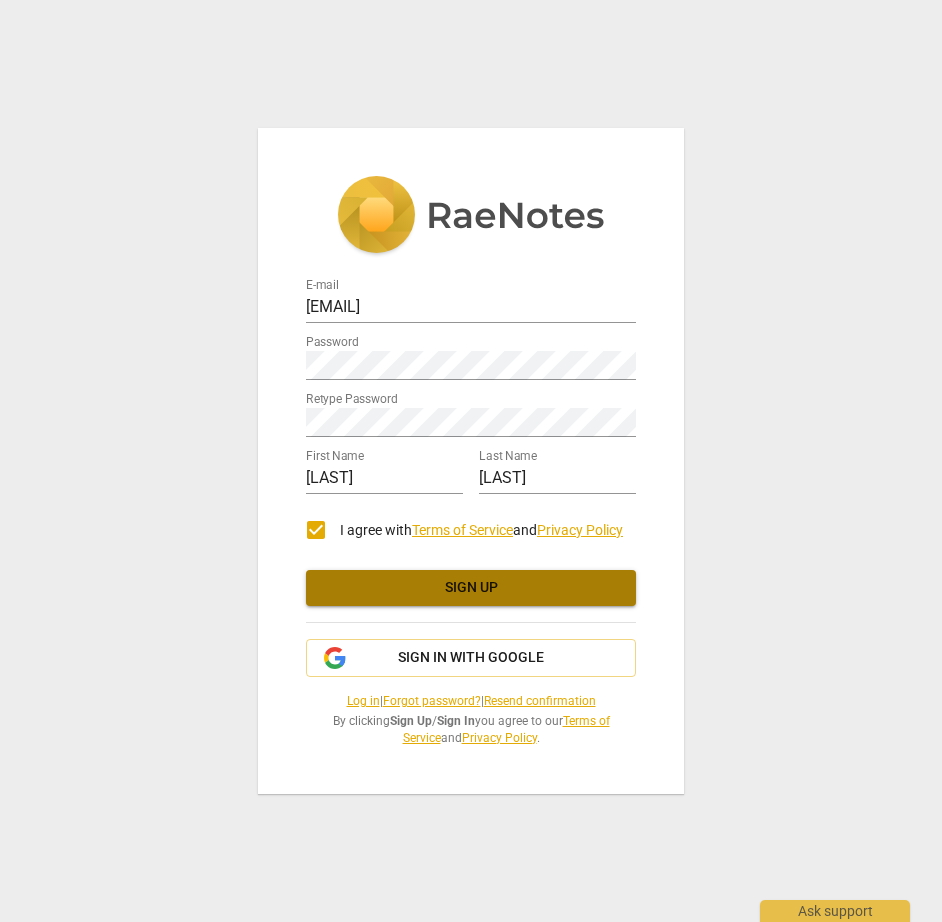 click on "Sign up" at bounding box center [471, 588] 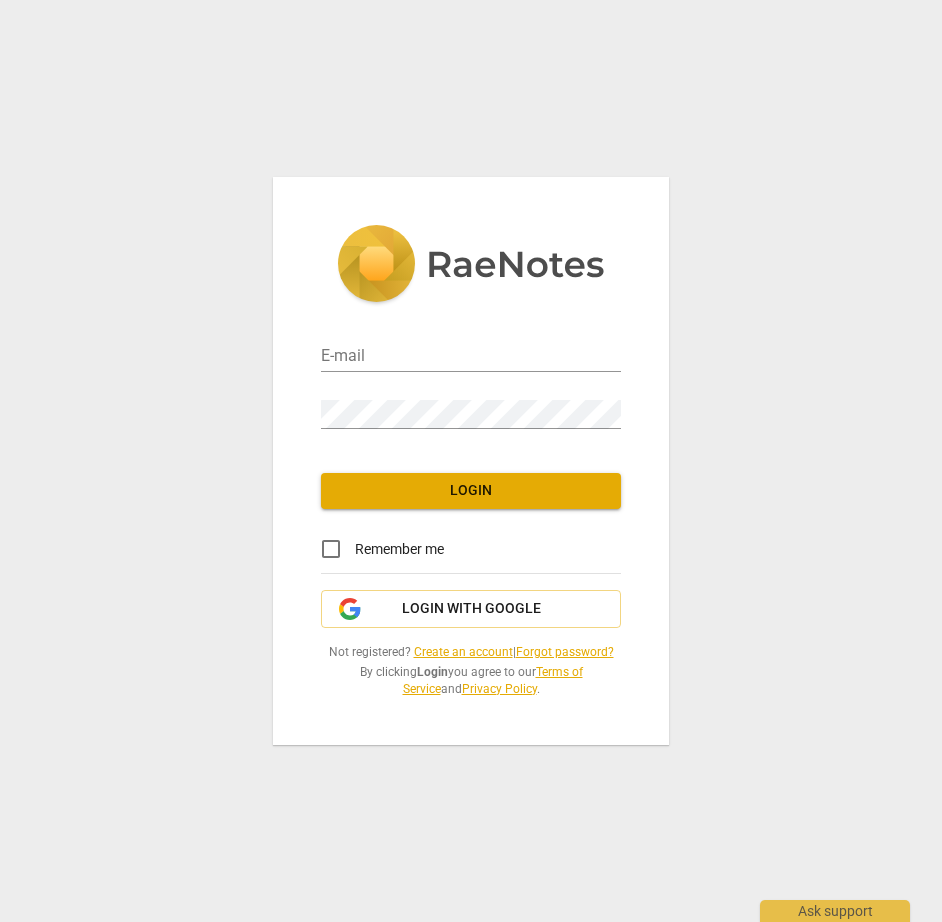 scroll, scrollTop: 0, scrollLeft: 0, axis: both 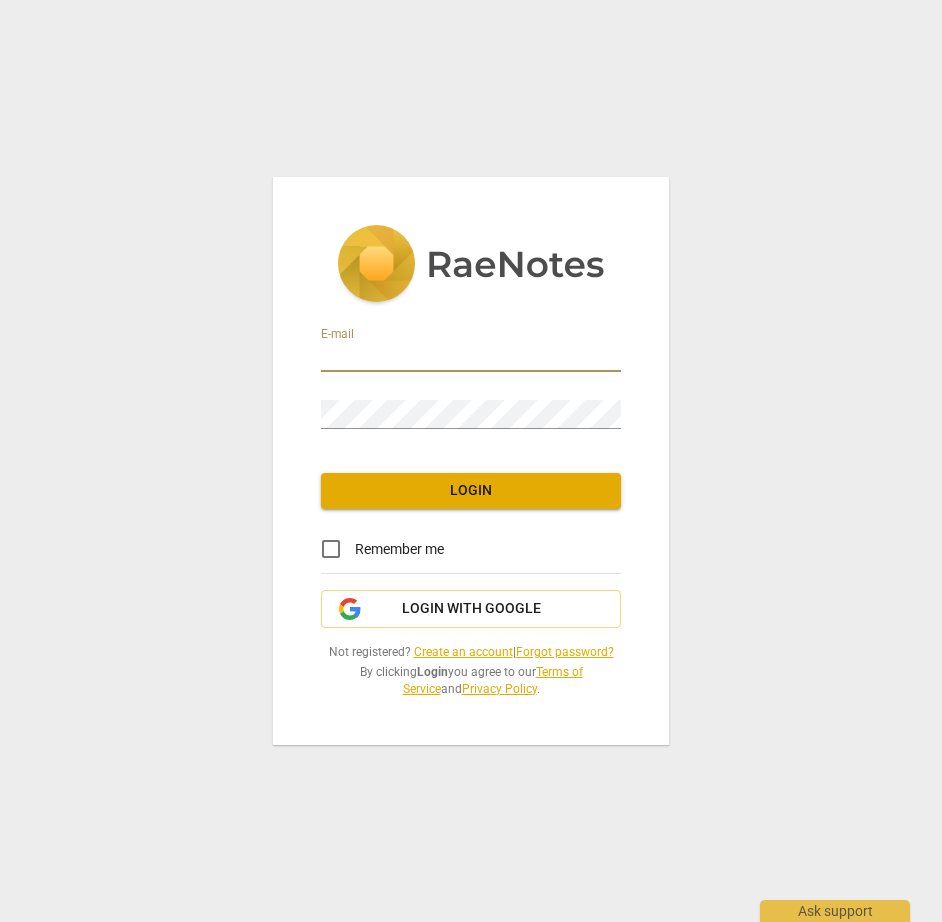 click at bounding box center (471, 357) 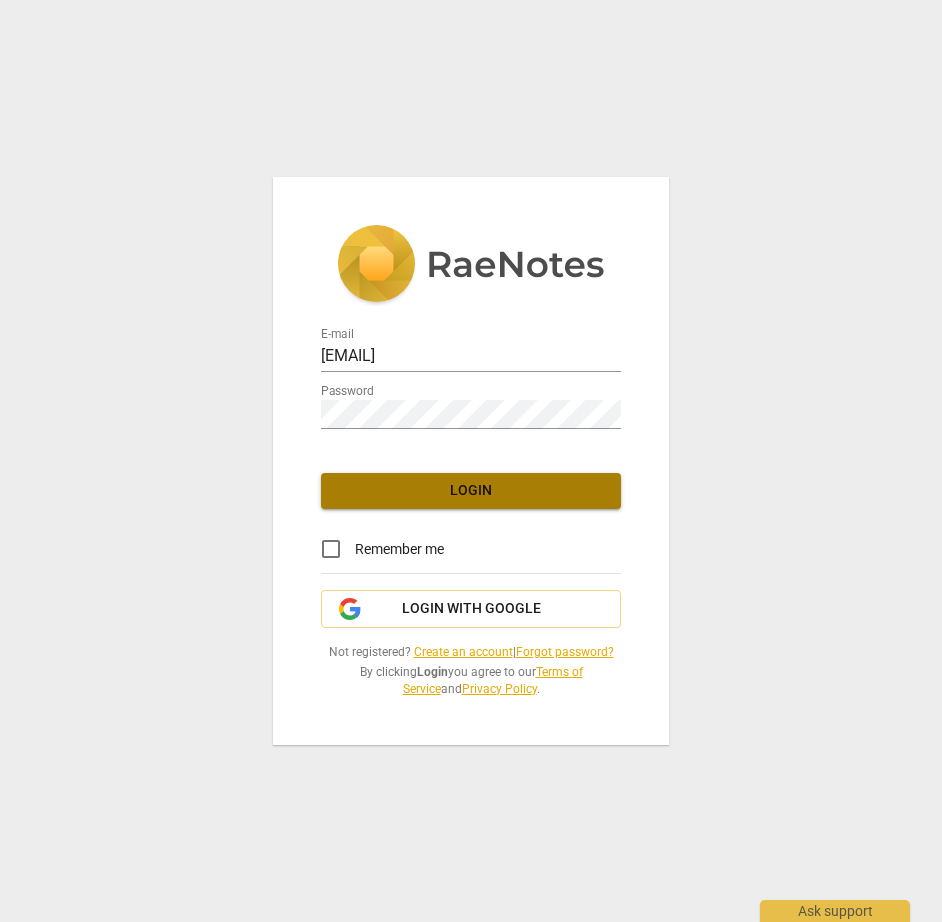 click on "Login" at bounding box center (471, 491) 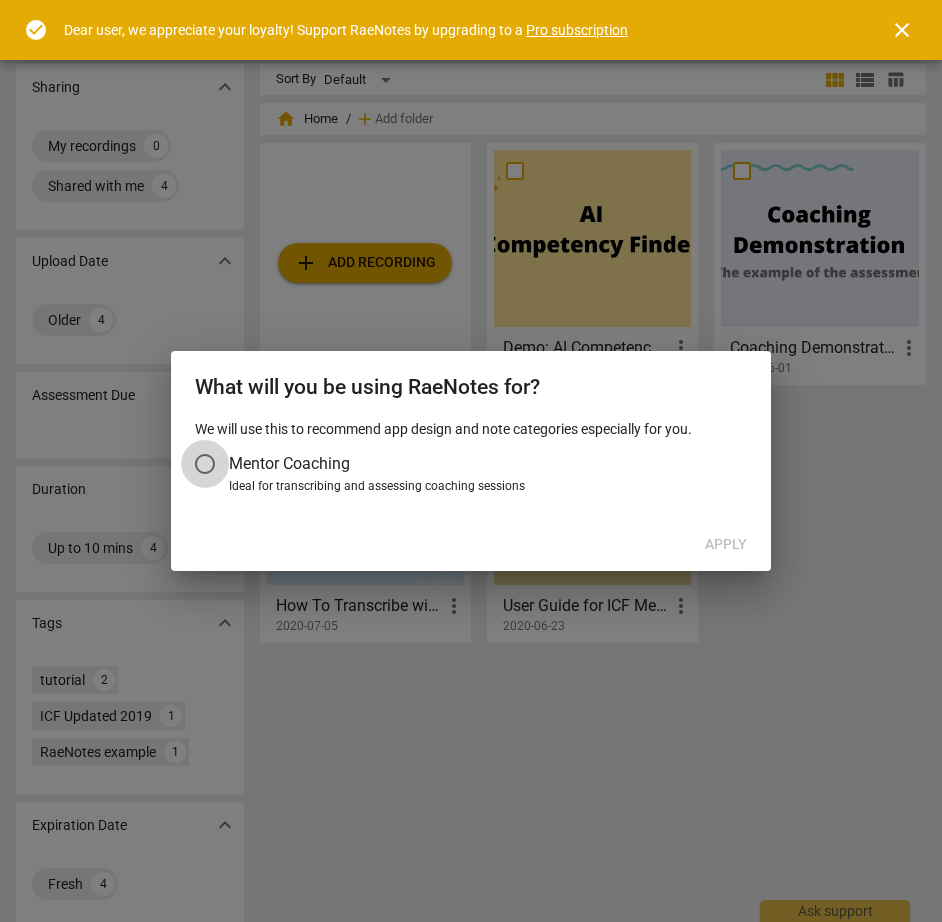 click on "Mentor Coaching" at bounding box center (205, 464) 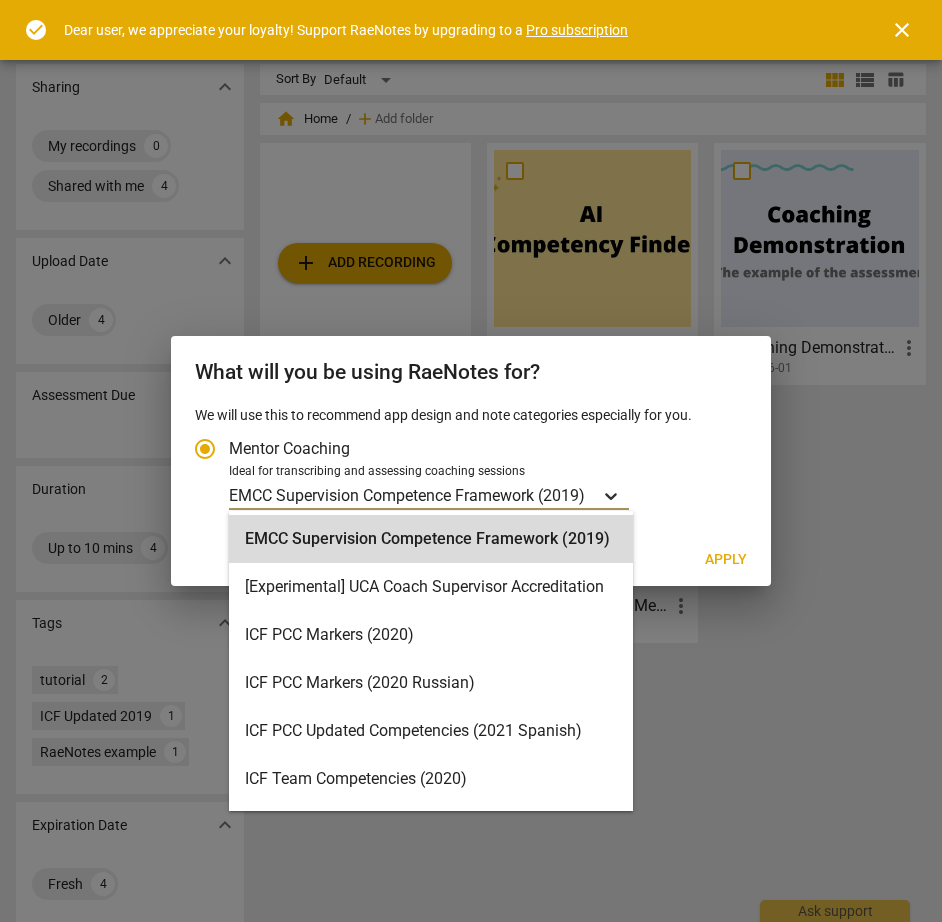 click 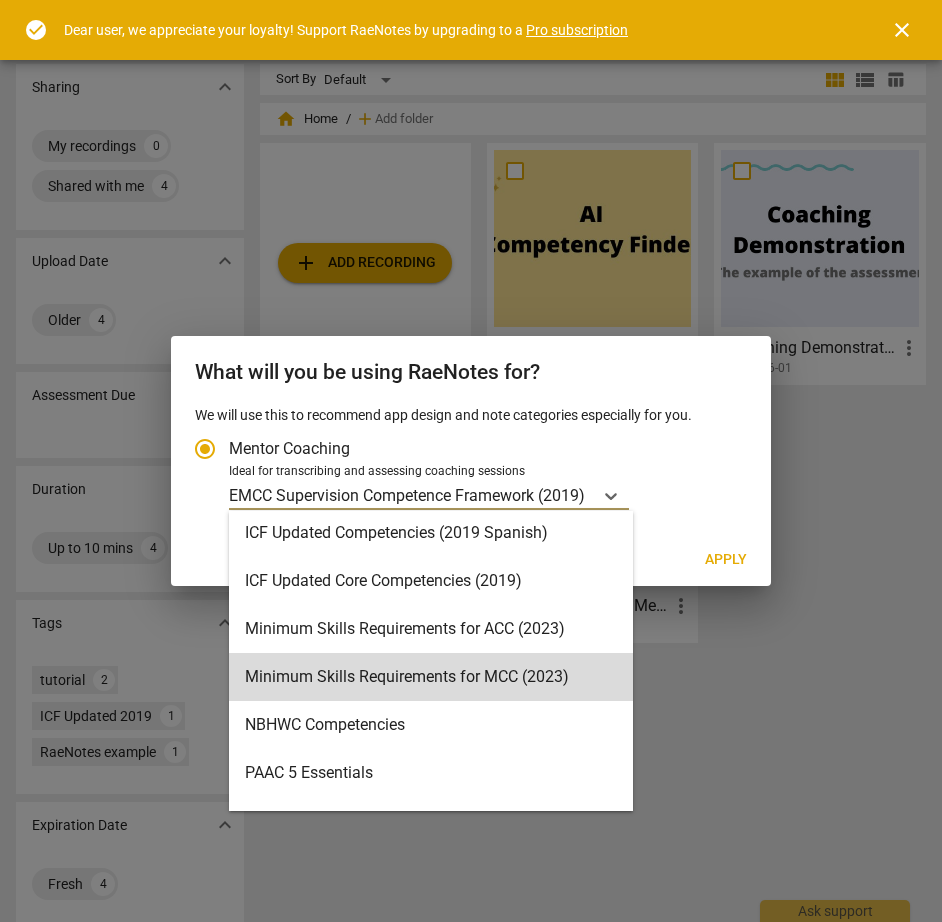 scroll, scrollTop: 343, scrollLeft: 0, axis: vertical 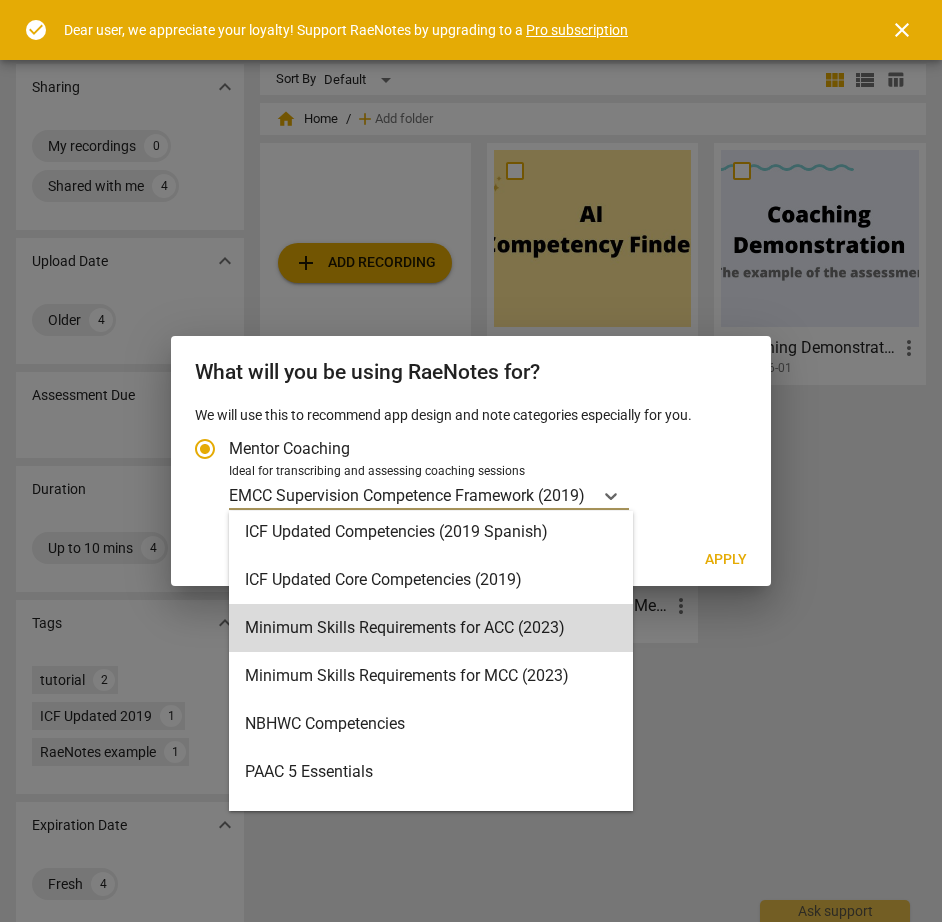 click on "Minimum Skills Requirements for ACC (2023)" at bounding box center (431, 628) 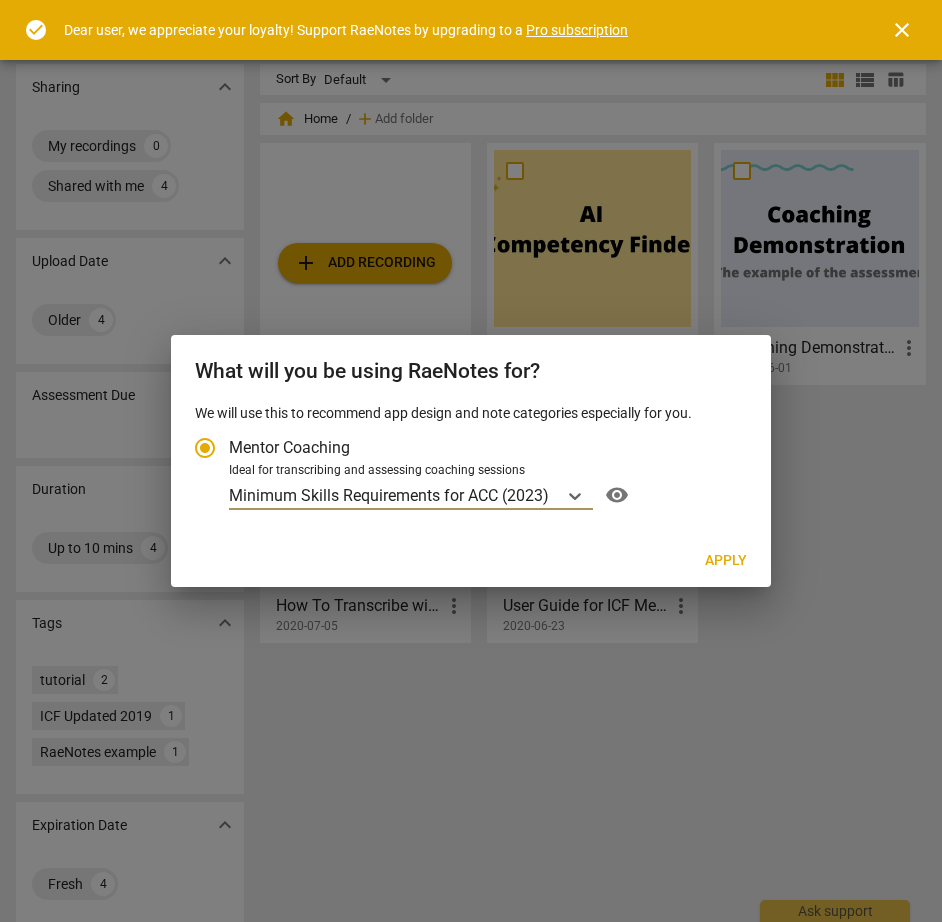 click on "Apply" at bounding box center [726, 561] 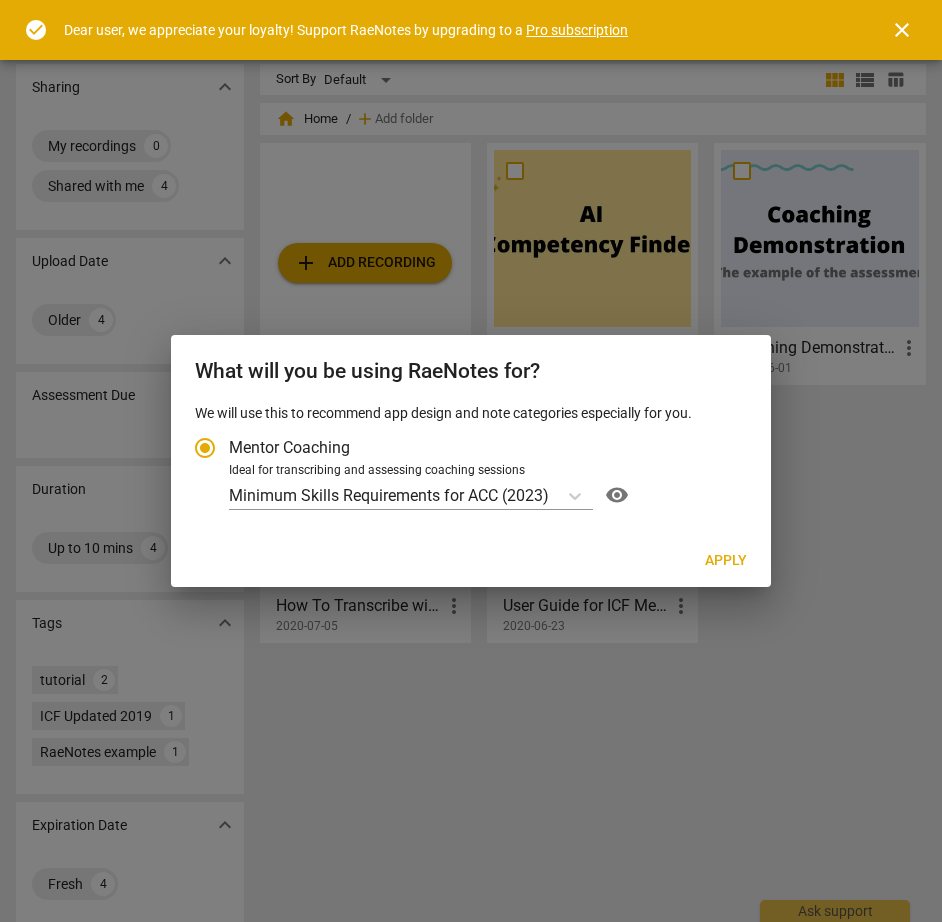 radio on "false" 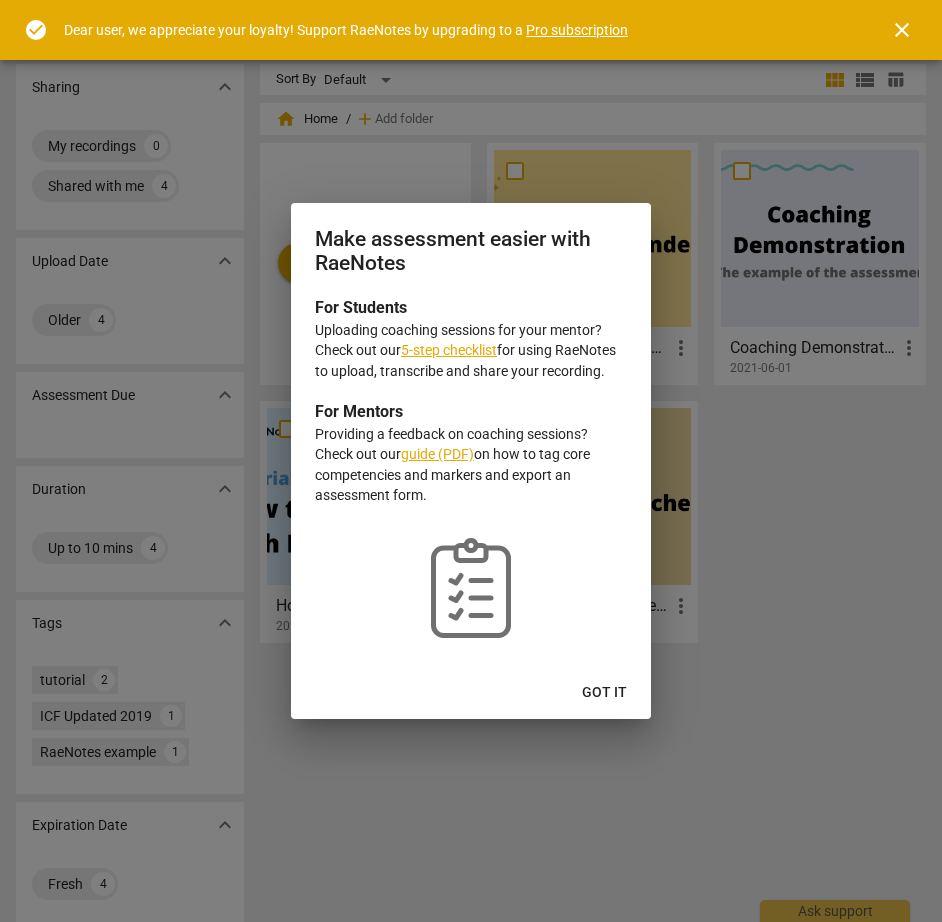 click on "guide (PDF)" at bounding box center [437, 454] 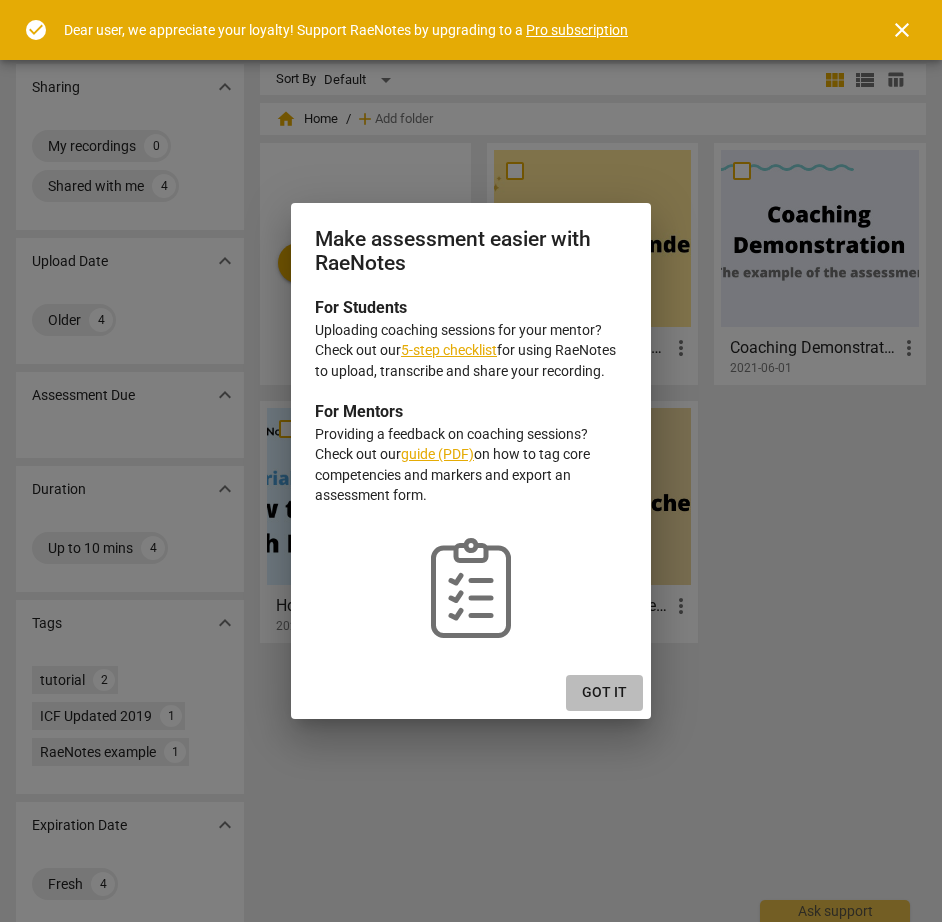 click on "Got it" at bounding box center (604, 693) 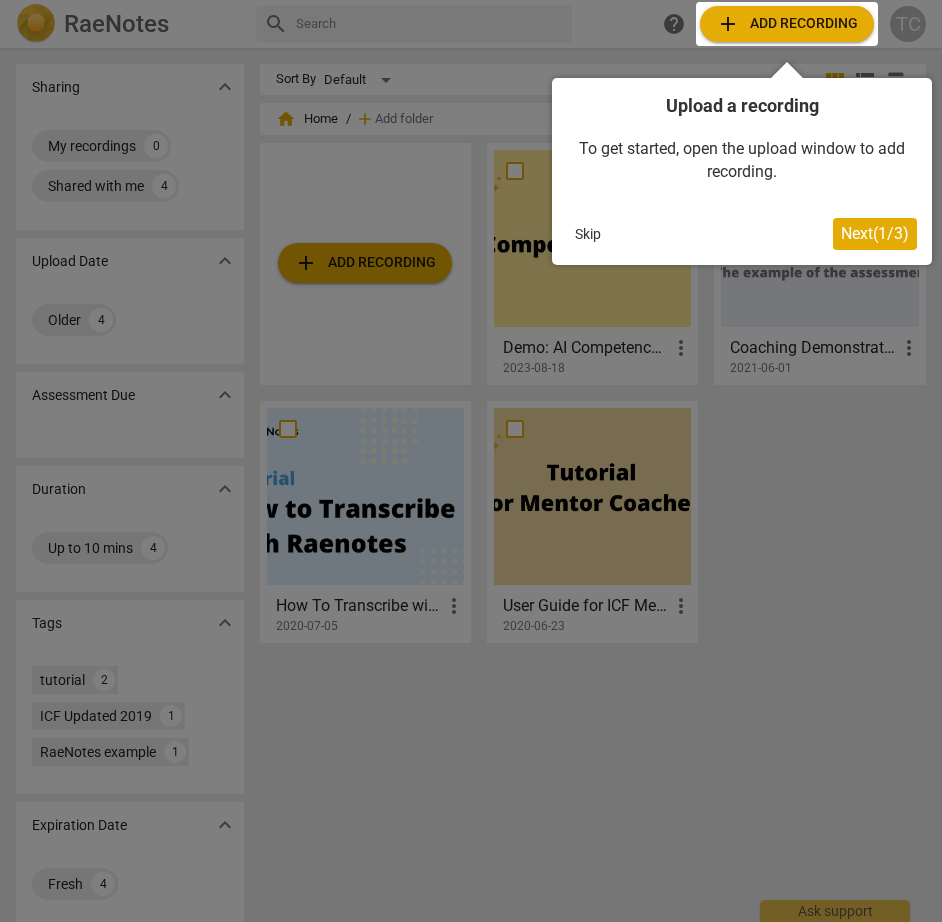 click at bounding box center [787, 24] 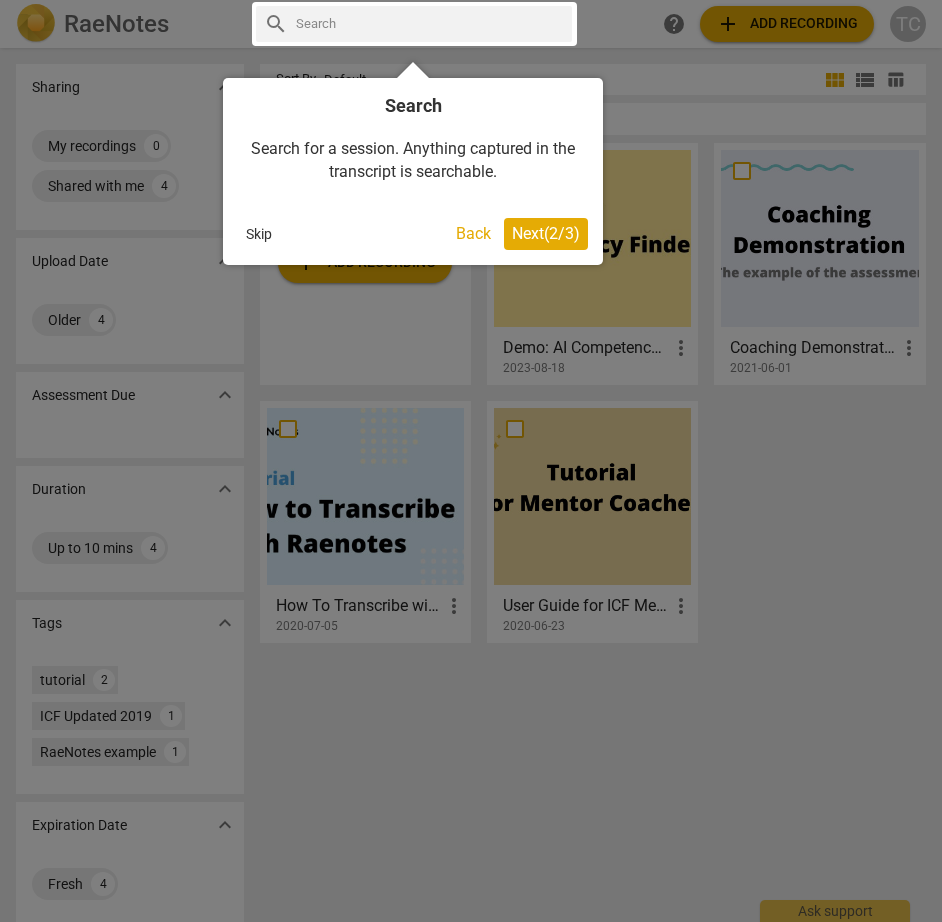 click on "Next  ( 2 / 3 )" at bounding box center [546, 233] 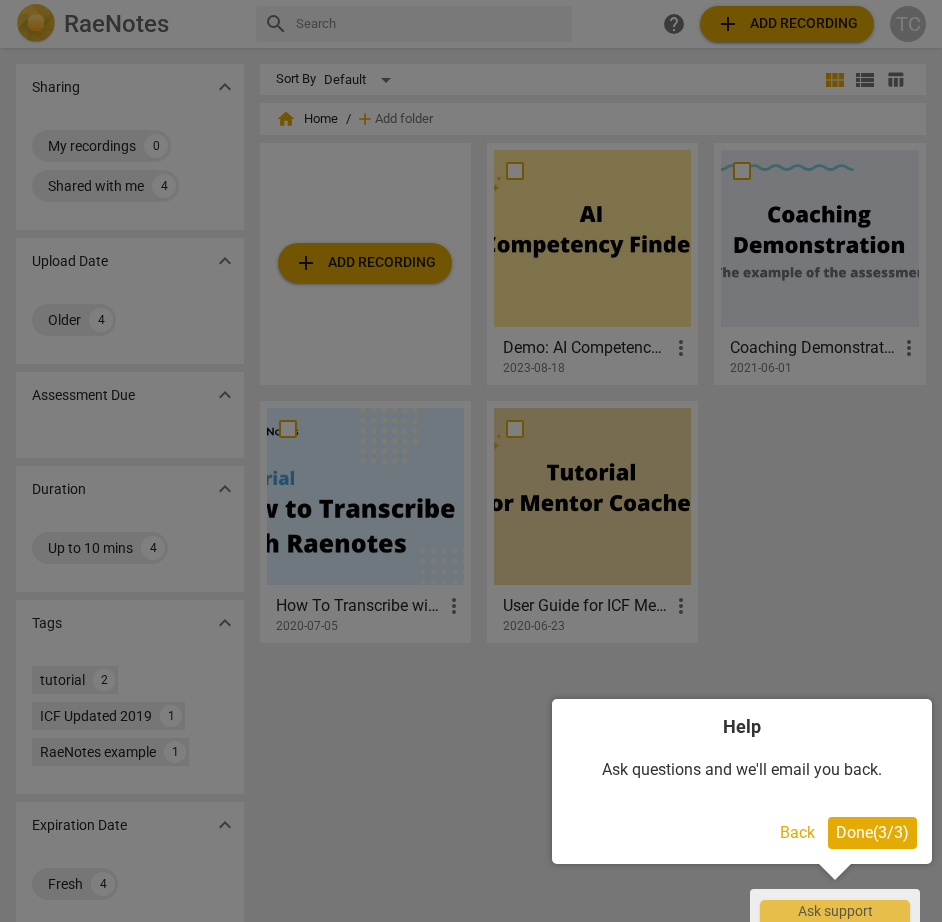 drag, startPoint x: 879, startPoint y: 829, endPoint x: 912, endPoint y: 825, distance: 33.24154 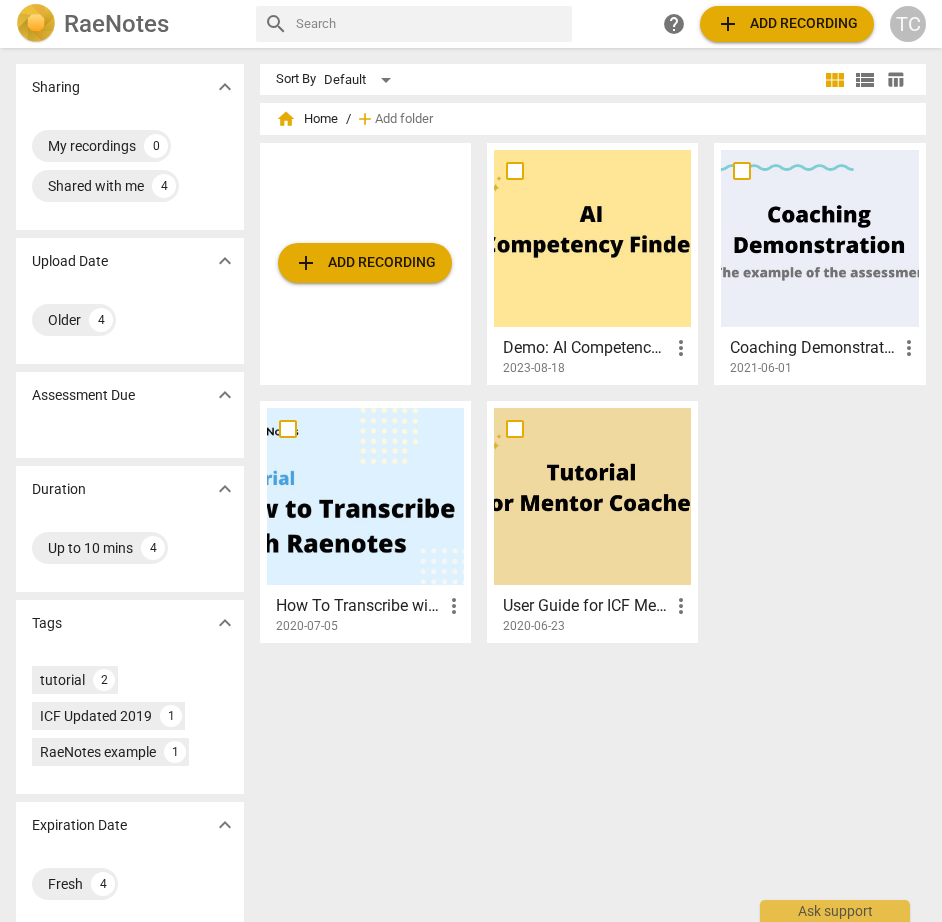 click on "add   Add recording" at bounding box center (787, 24) 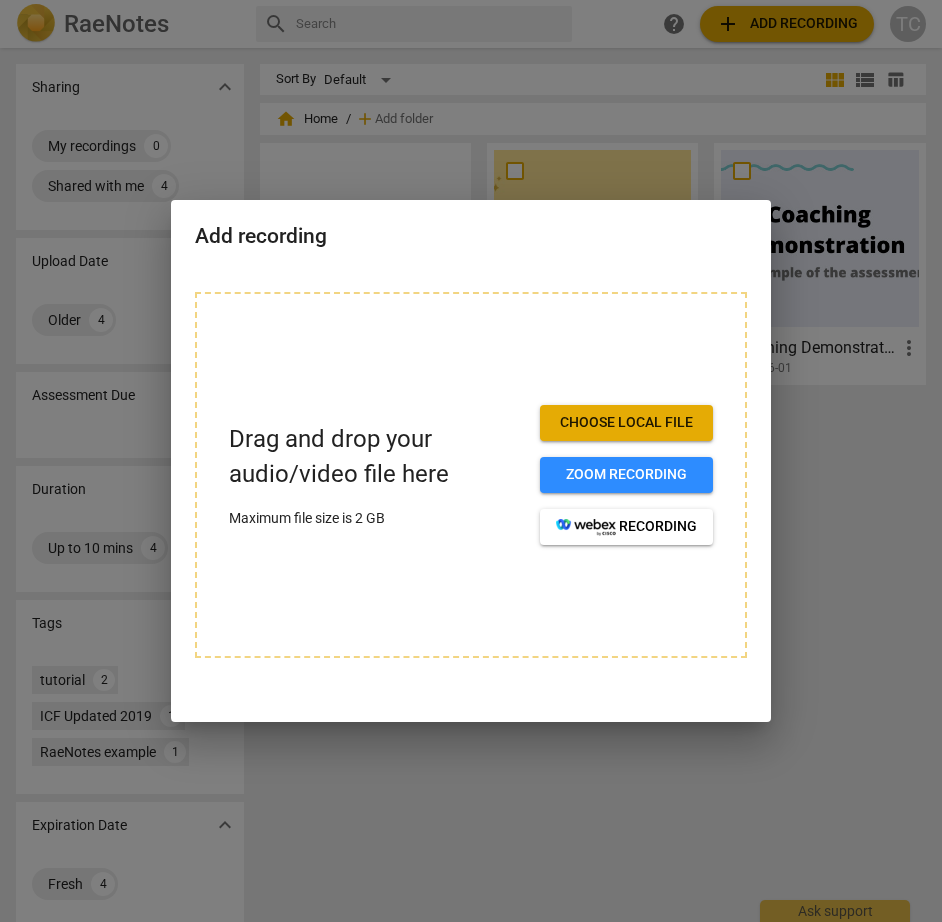 click on "Choose local file" at bounding box center (626, 423) 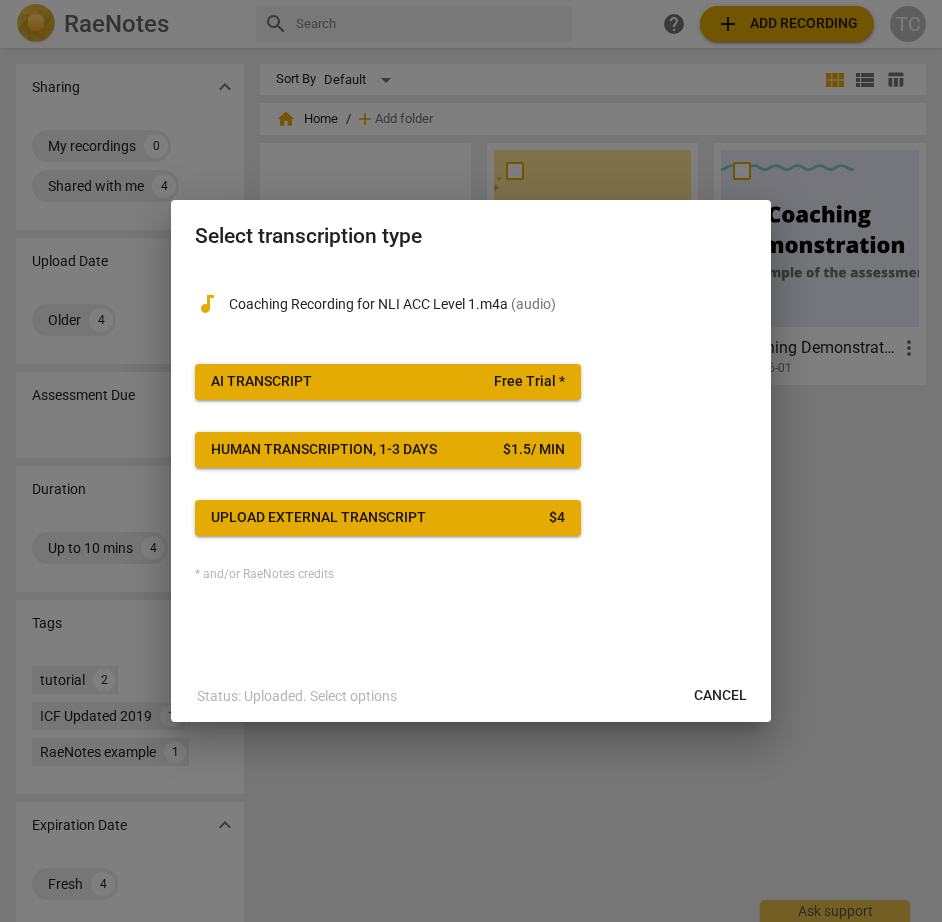 click on "AI Transcript Free Trial *" at bounding box center (388, 382) 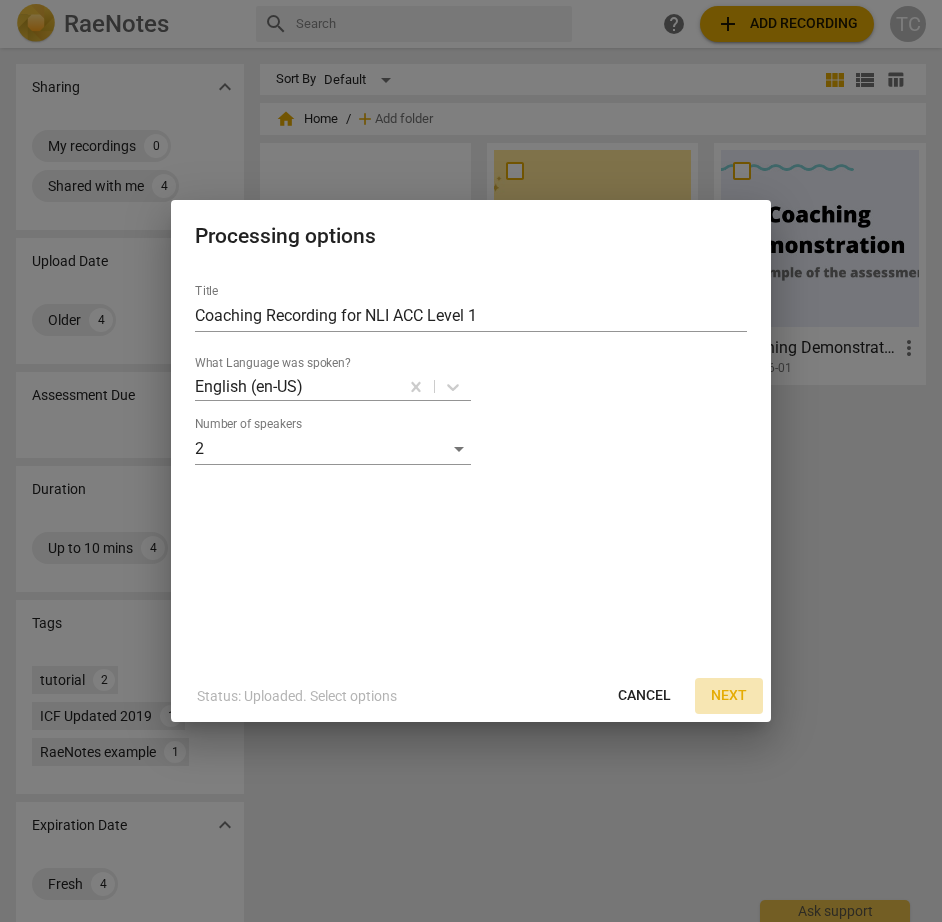 click on "Next" at bounding box center [729, 696] 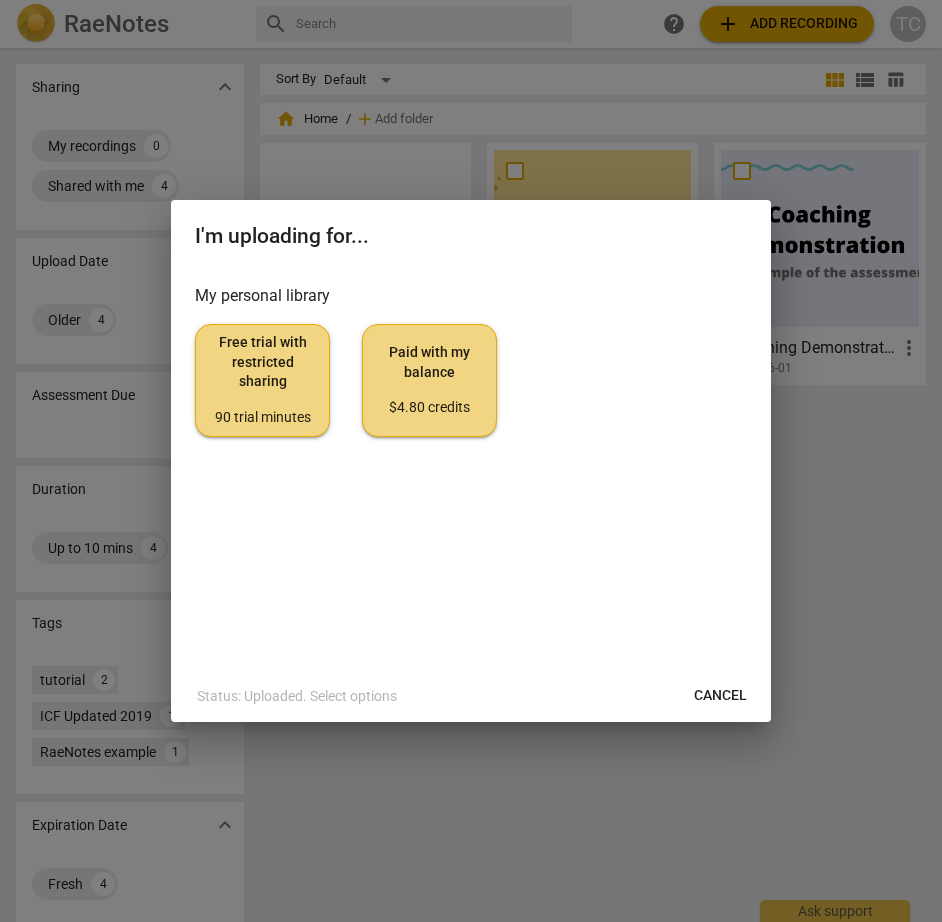 click on "Free trial with restricted sharing 90 trial minutes" at bounding box center (262, 380) 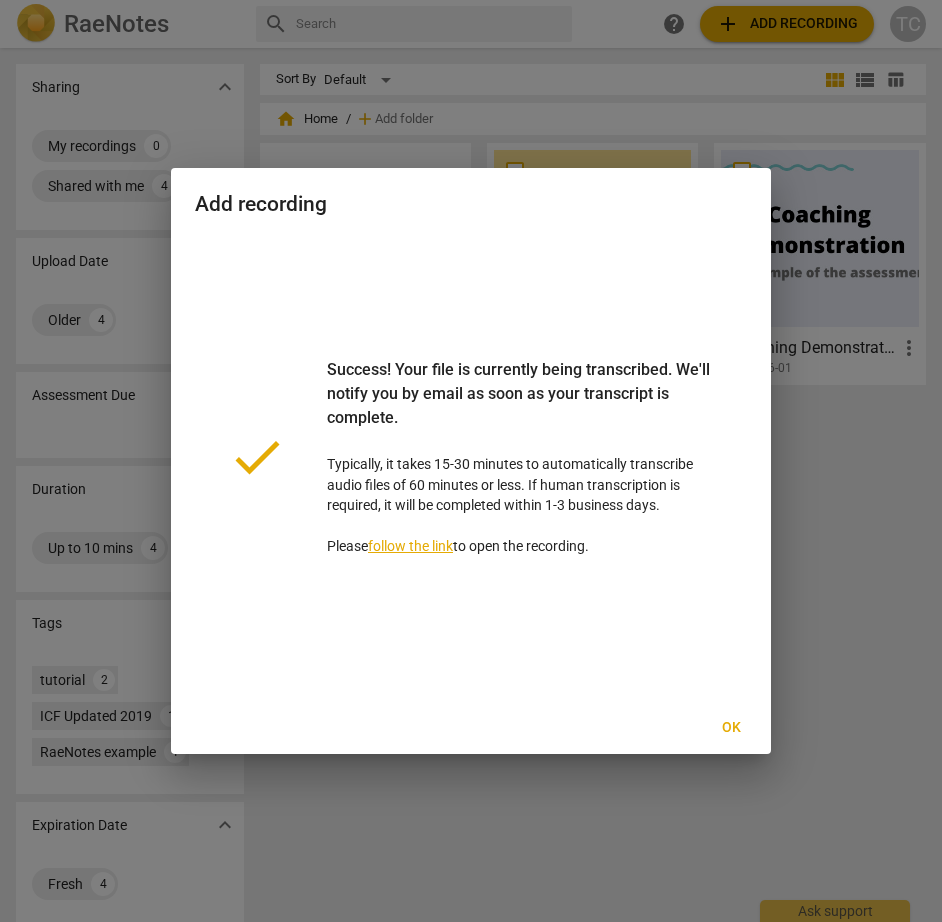 click on "follow the link" at bounding box center [410, 546] 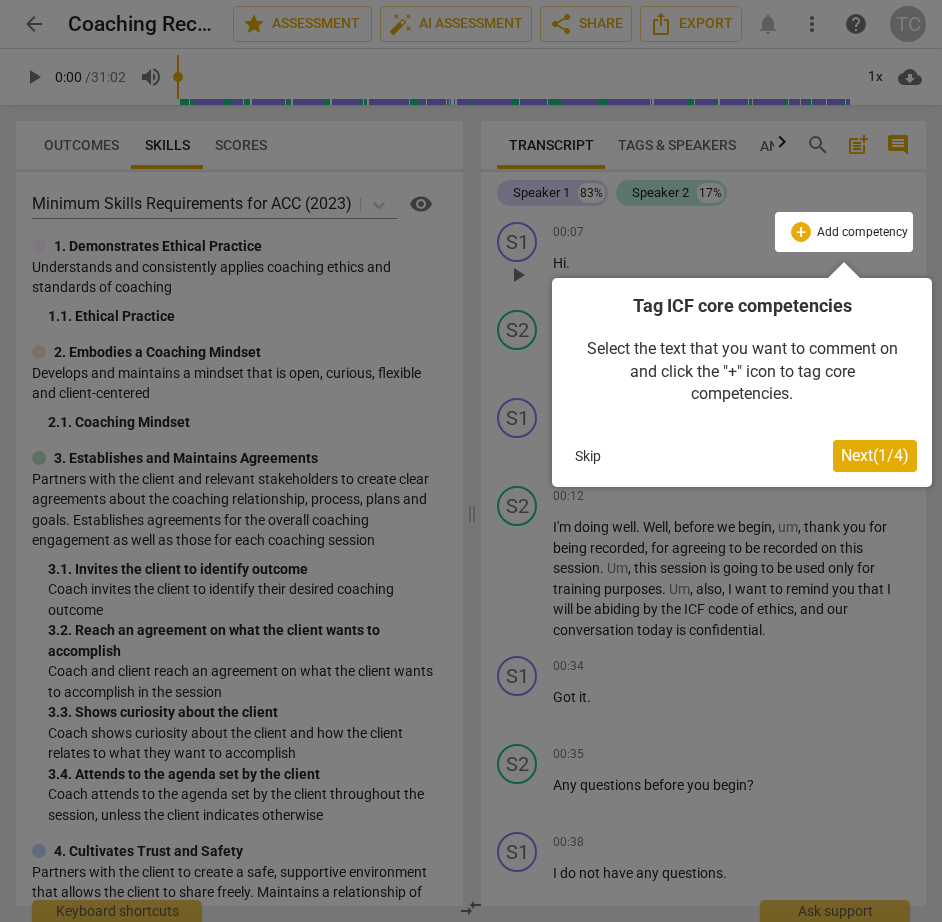 click on "Next  ( 1 / 4 )" at bounding box center (875, 455) 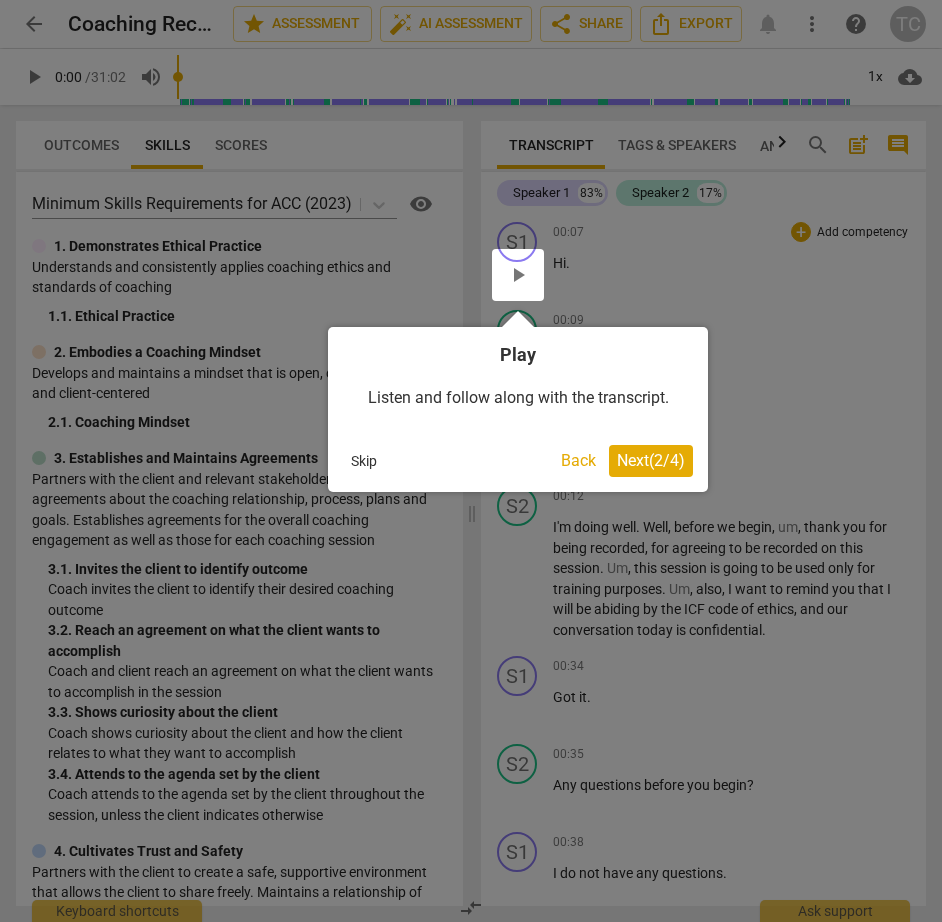 click at bounding box center (471, 461) 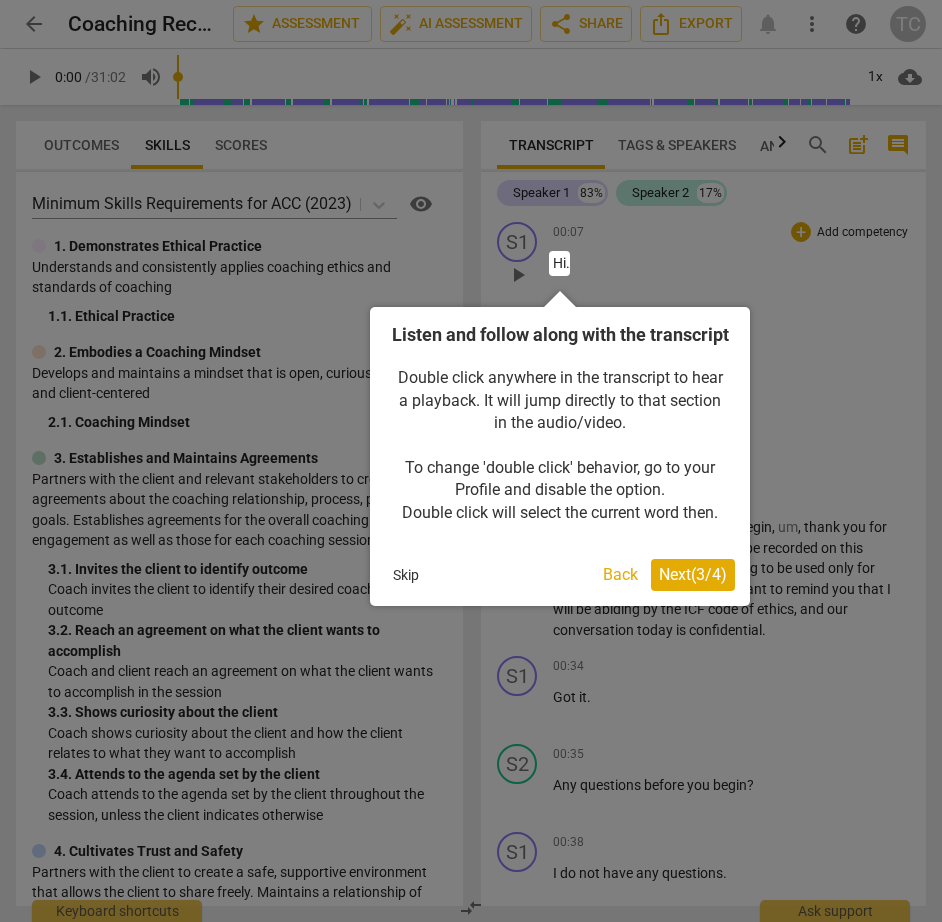 click on "Next  ( 3 / 4 )" at bounding box center [693, 574] 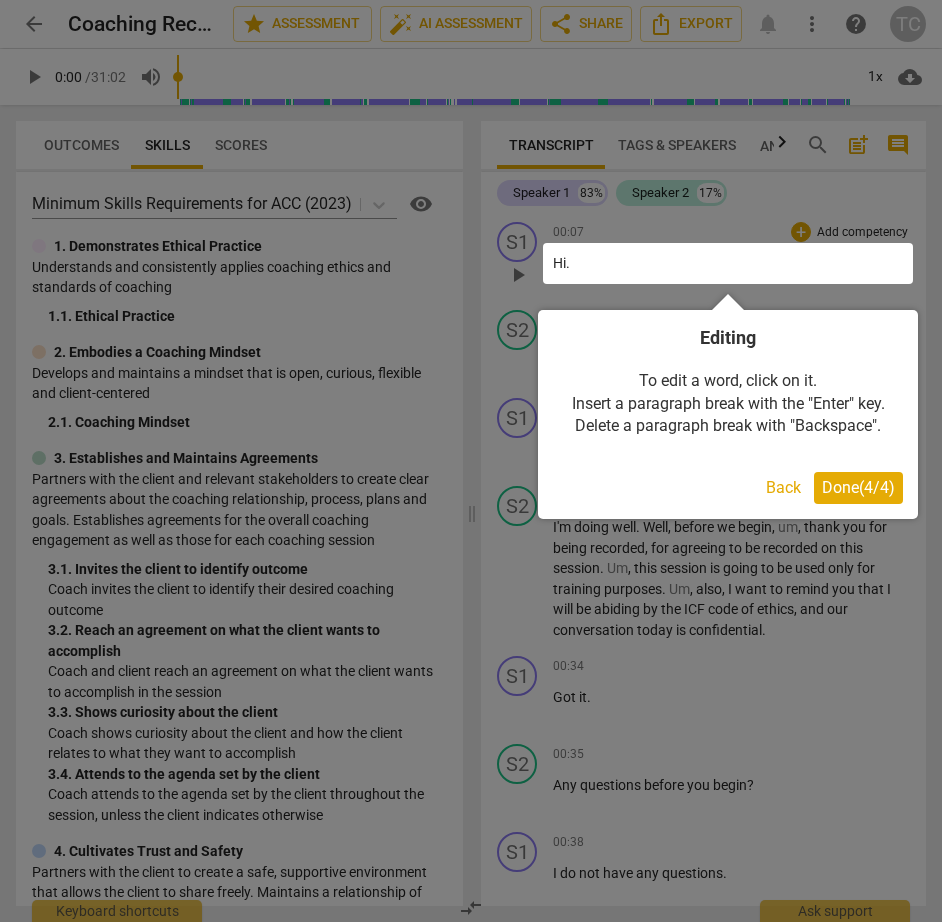 click on "Done  ( 4 / 4 )" at bounding box center (858, 487) 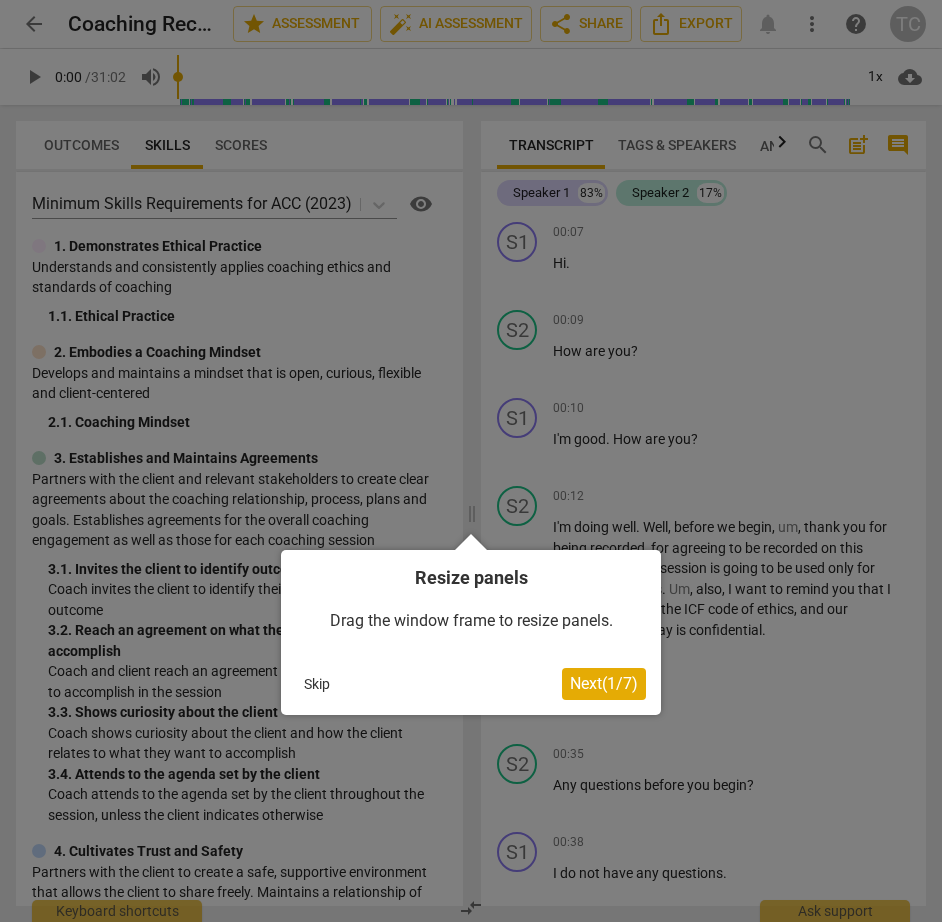 click on "Next  ( 1 / 7 )" at bounding box center [604, 683] 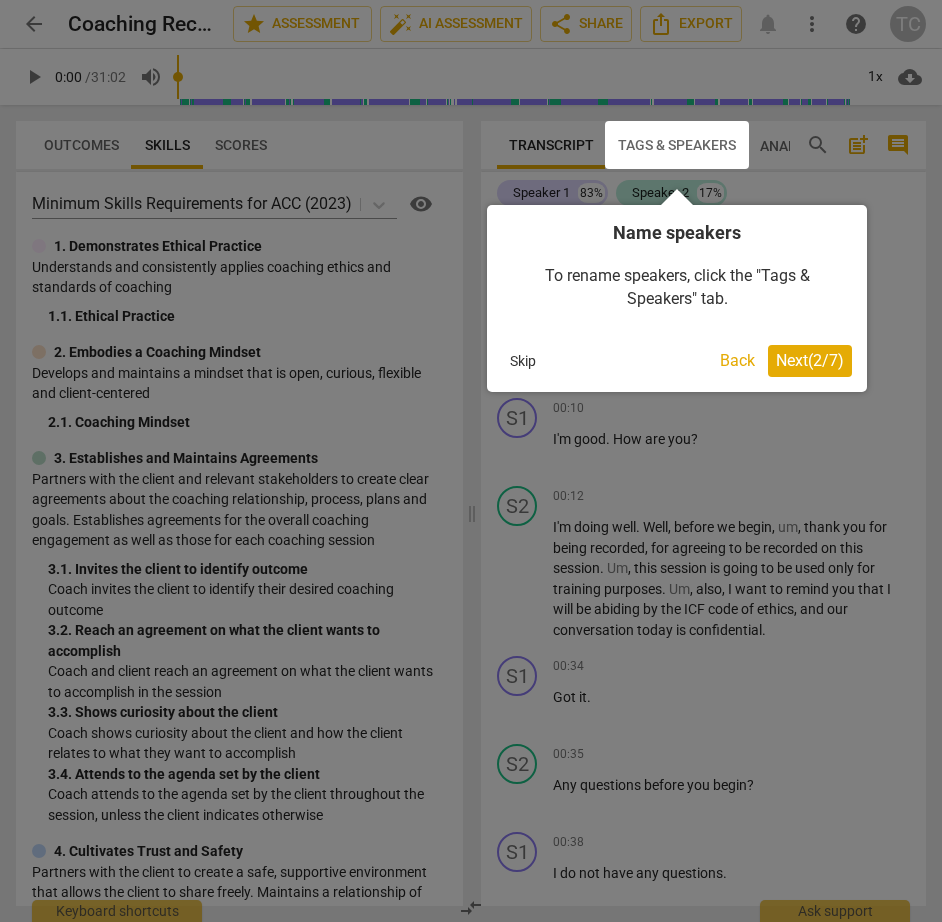 click on "Next  ( 2 / 7 )" at bounding box center [810, 360] 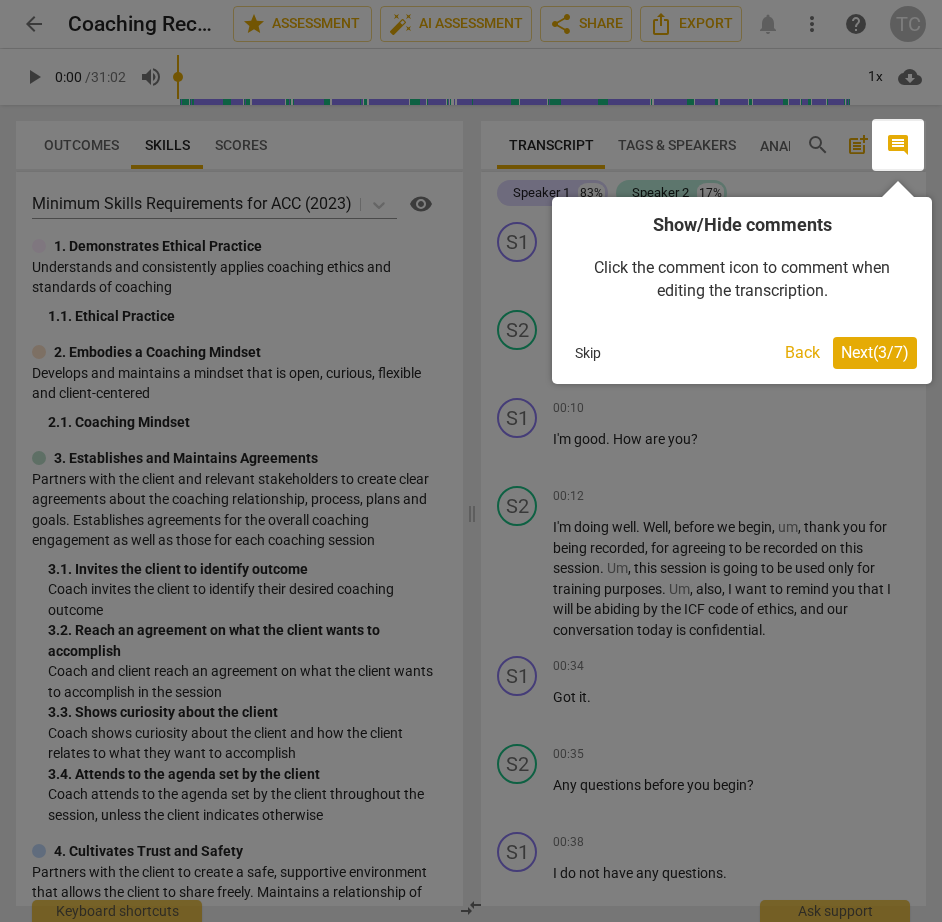 click on "Next  ( 3 / 7 )" at bounding box center [875, 352] 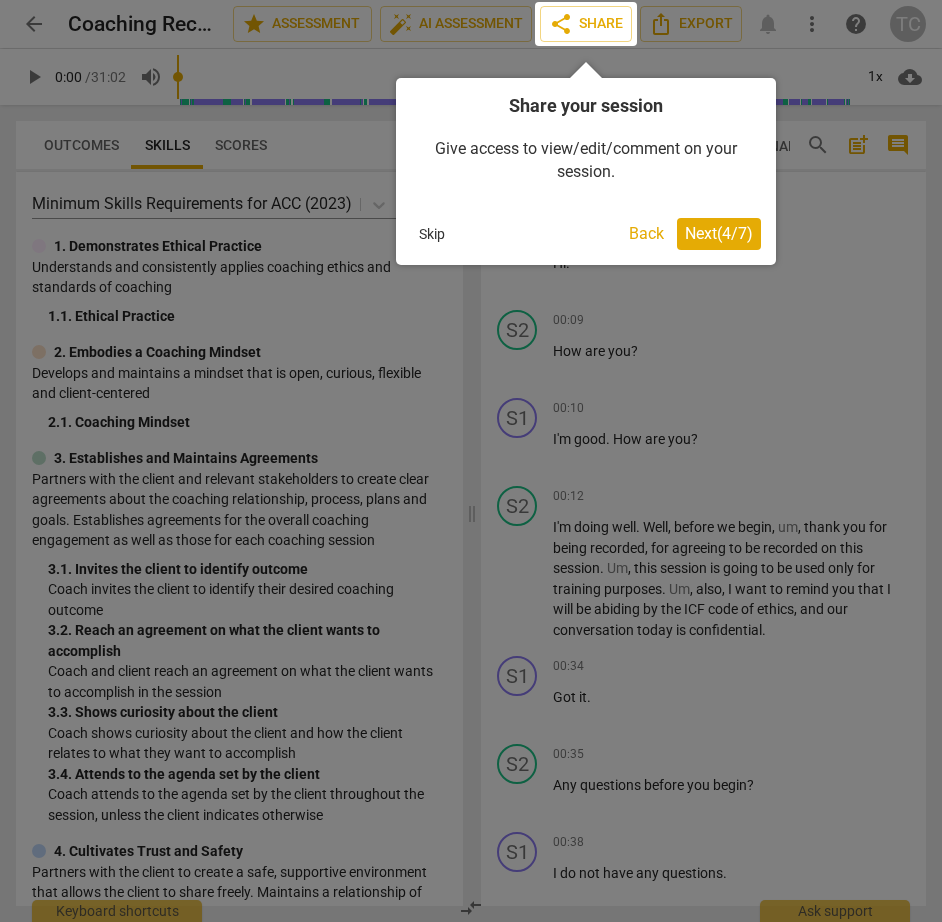 click on "Next  ( 4 / 7 )" at bounding box center (719, 233) 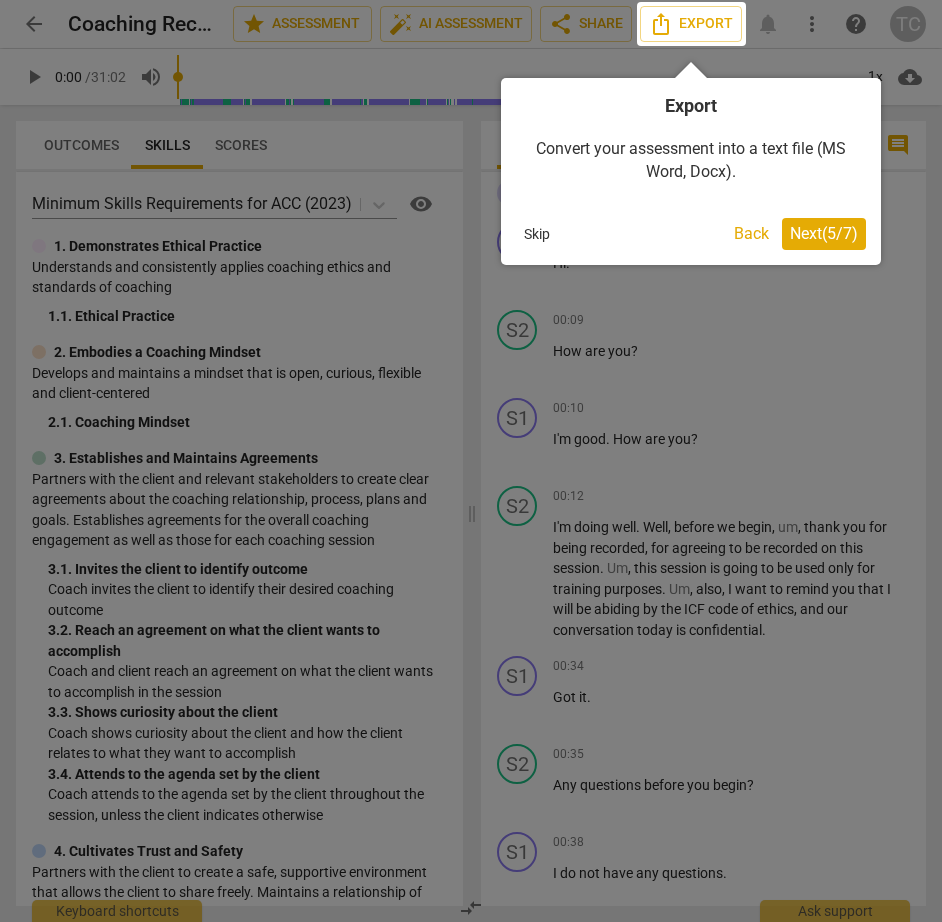 click on "Next  ( 5 / 7 )" at bounding box center (824, 233) 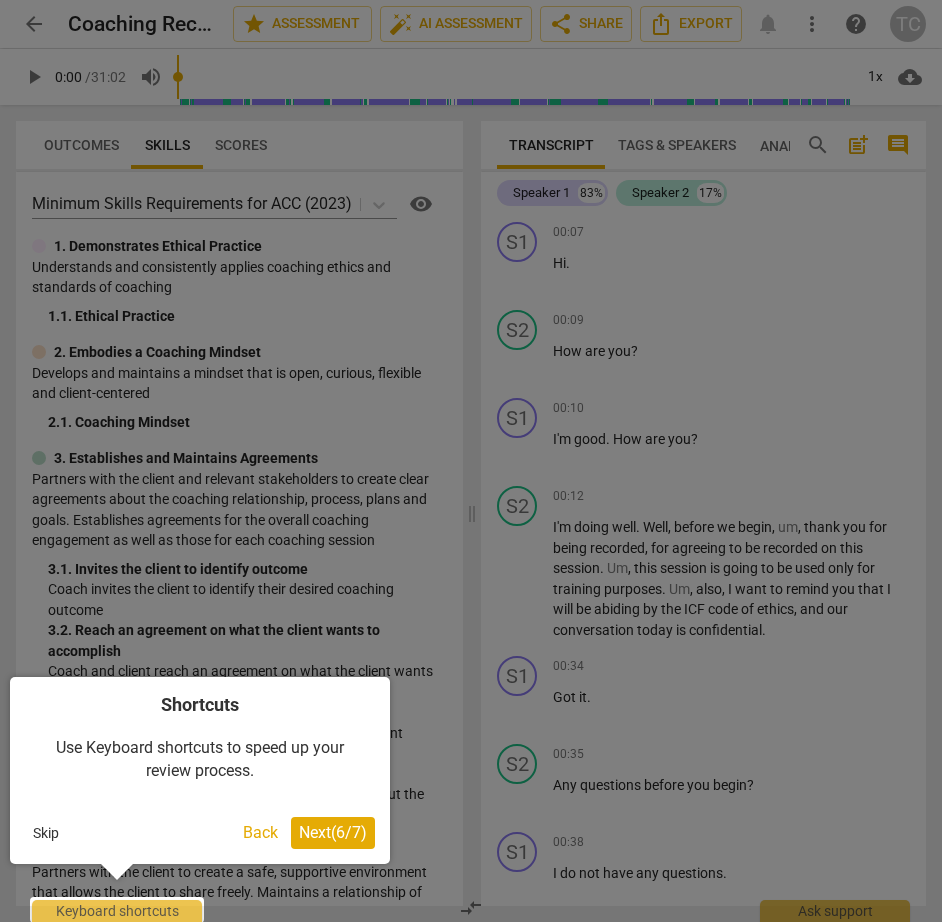 click on "Next  ( 6 / 7 )" at bounding box center (333, 832) 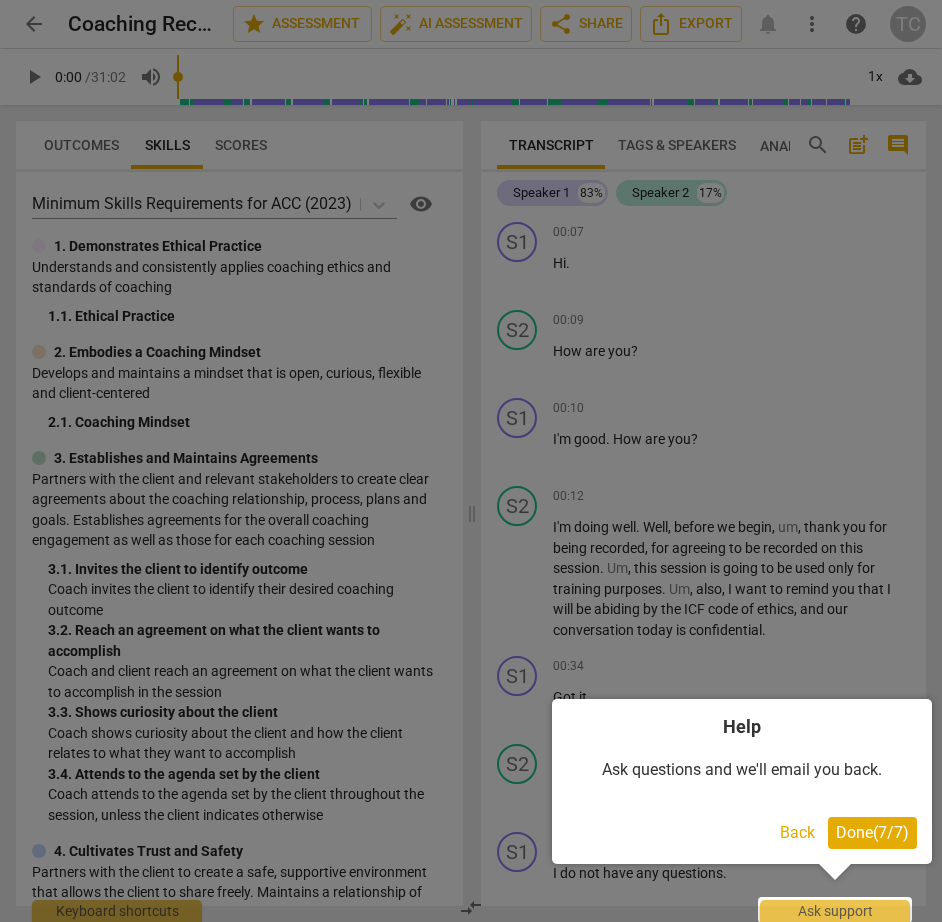 click on "Done  ( 7 / 7 )" at bounding box center [872, 832] 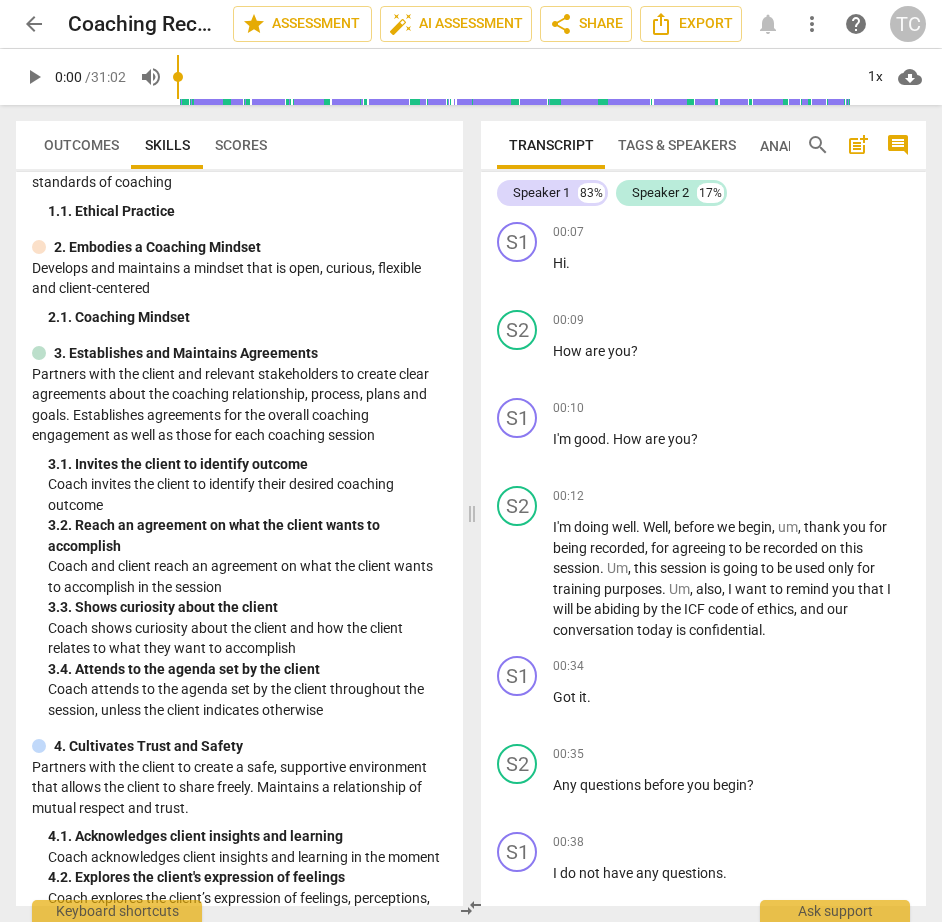 scroll, scrollTop: 0, scrollLeft: 0, axis: both 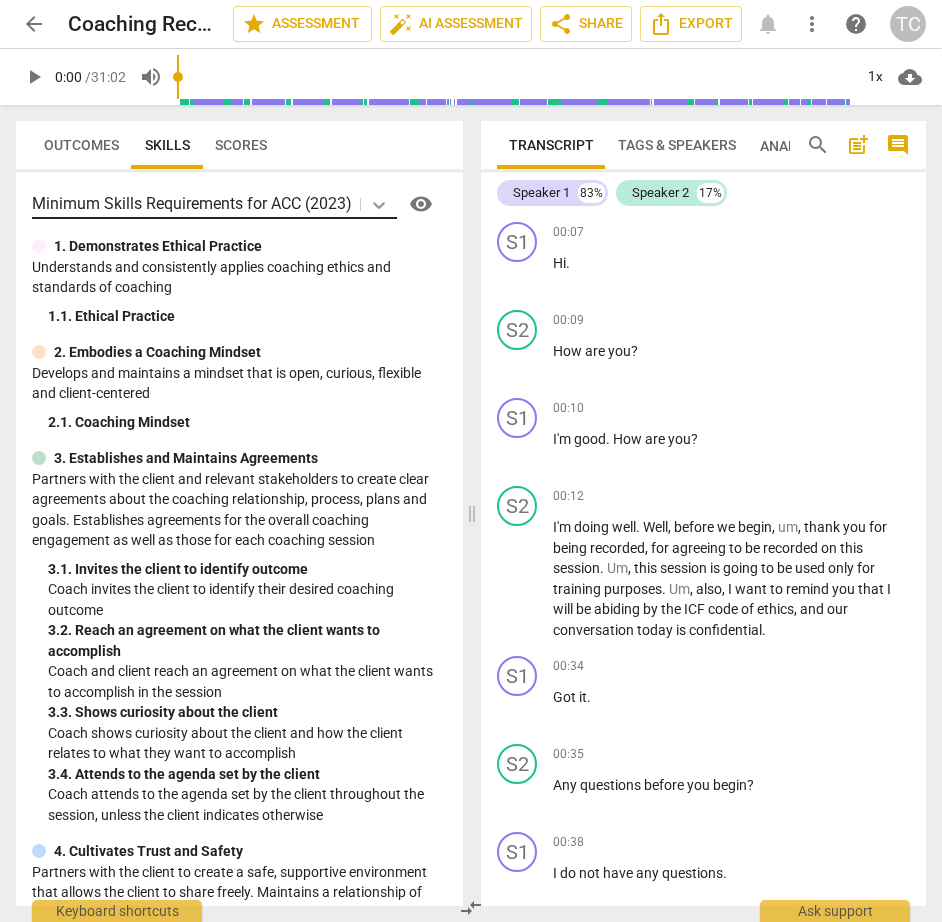 click 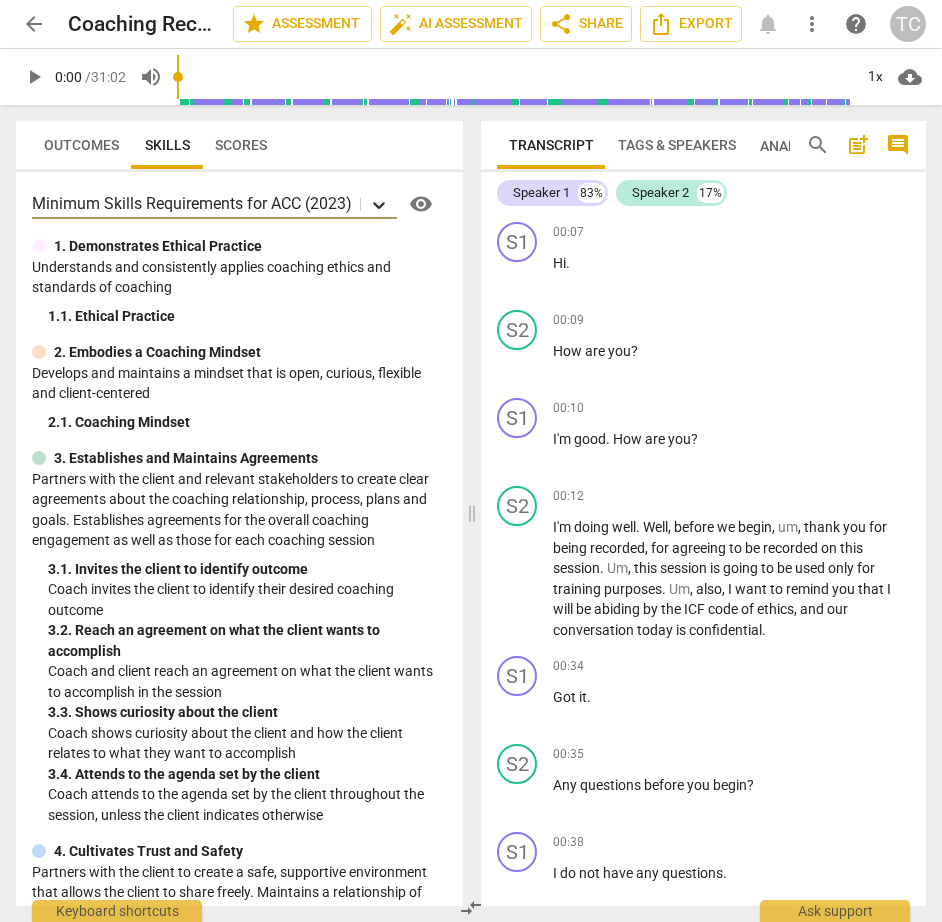 click 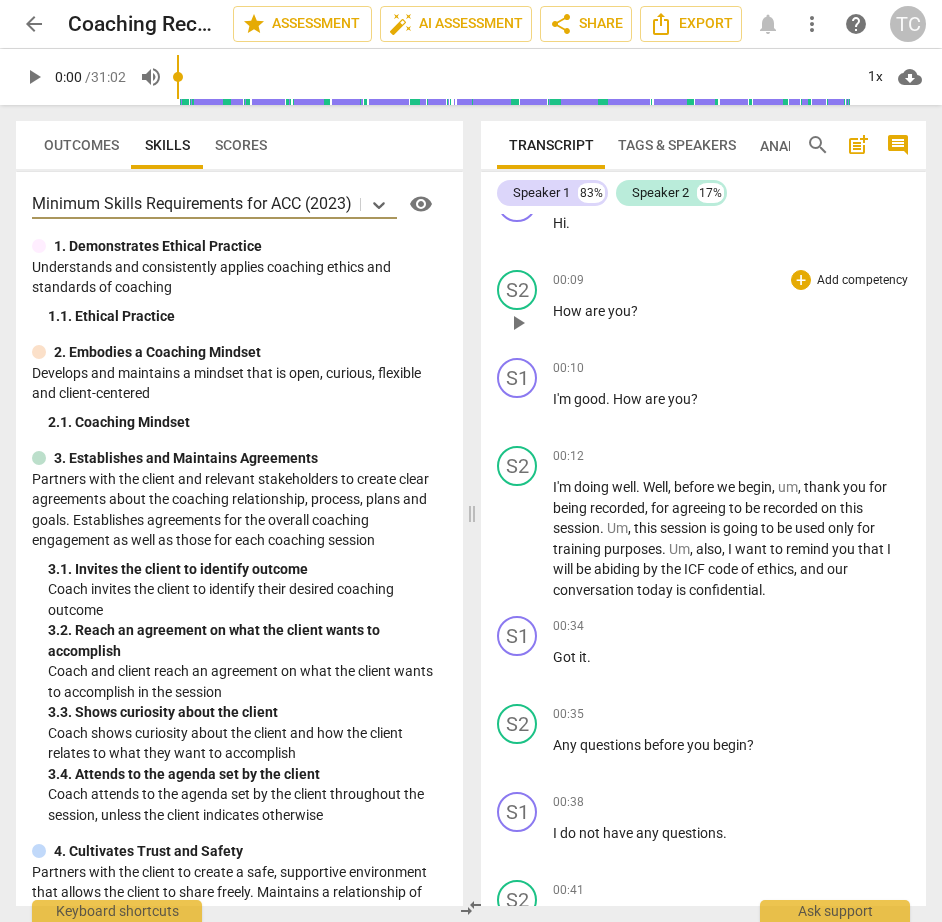 scroll, scrollTop: 0, scrollLeft: 0, axis: both 